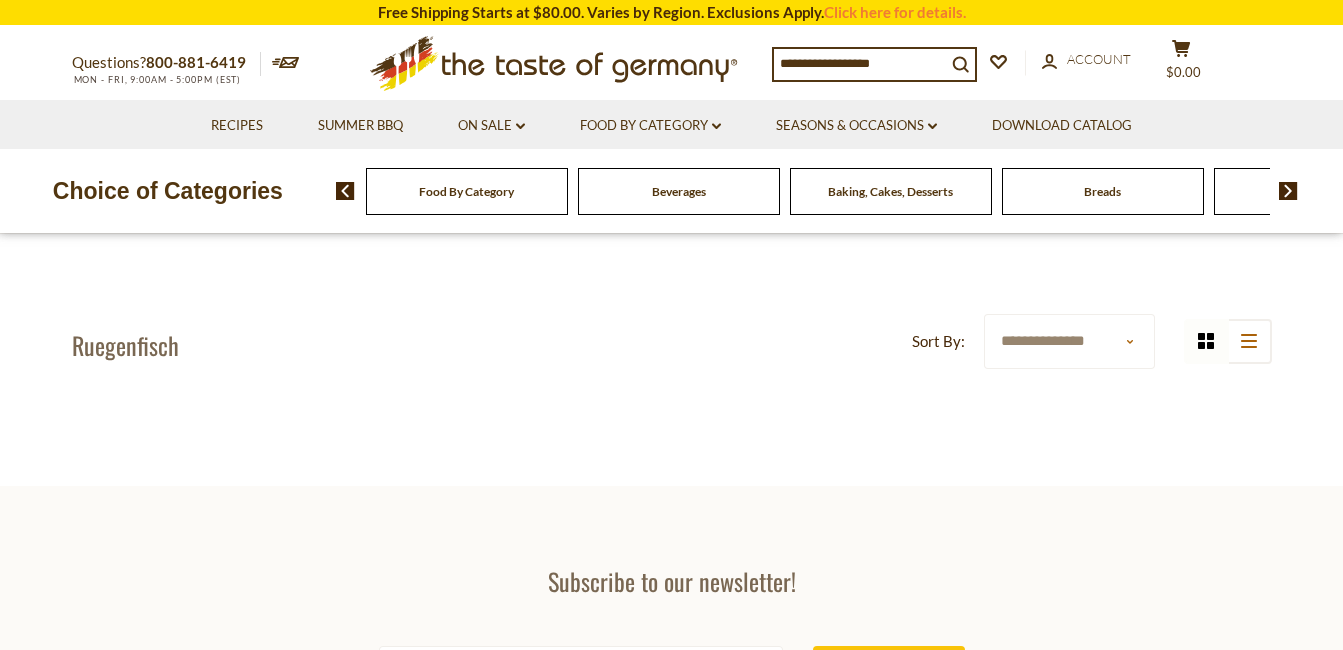 scroll, scrollTop: 0, scrollLeft: 0, axis: both 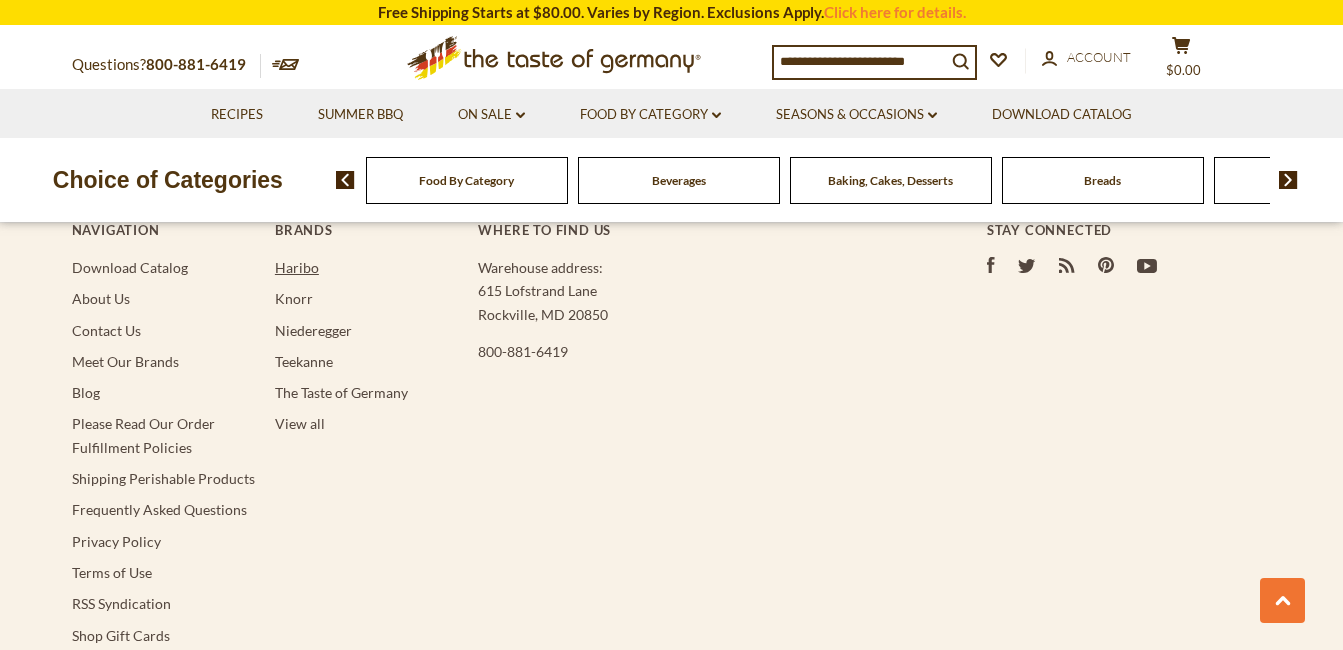 click on "Haribo" at bounding box center (297, 267) 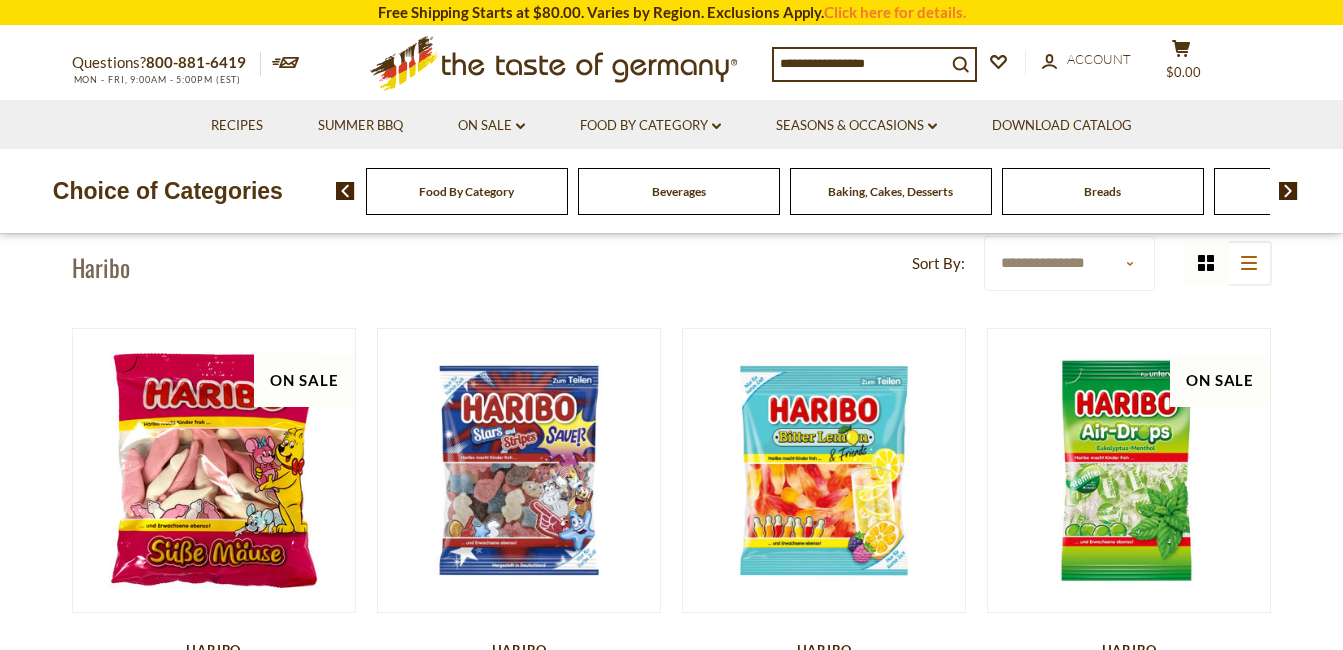 scroll, scrollTop: 0, scrollLeft: 0, axis: both 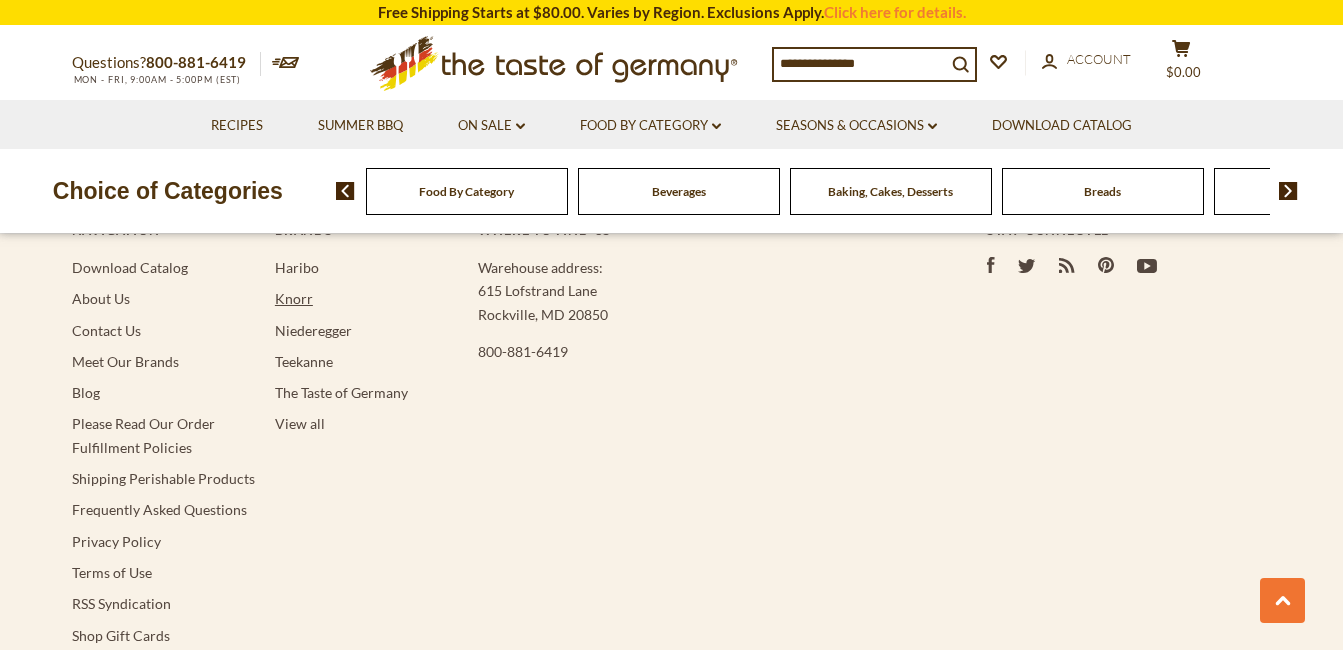 click on "Knorr" at bounding box center (294, 298) 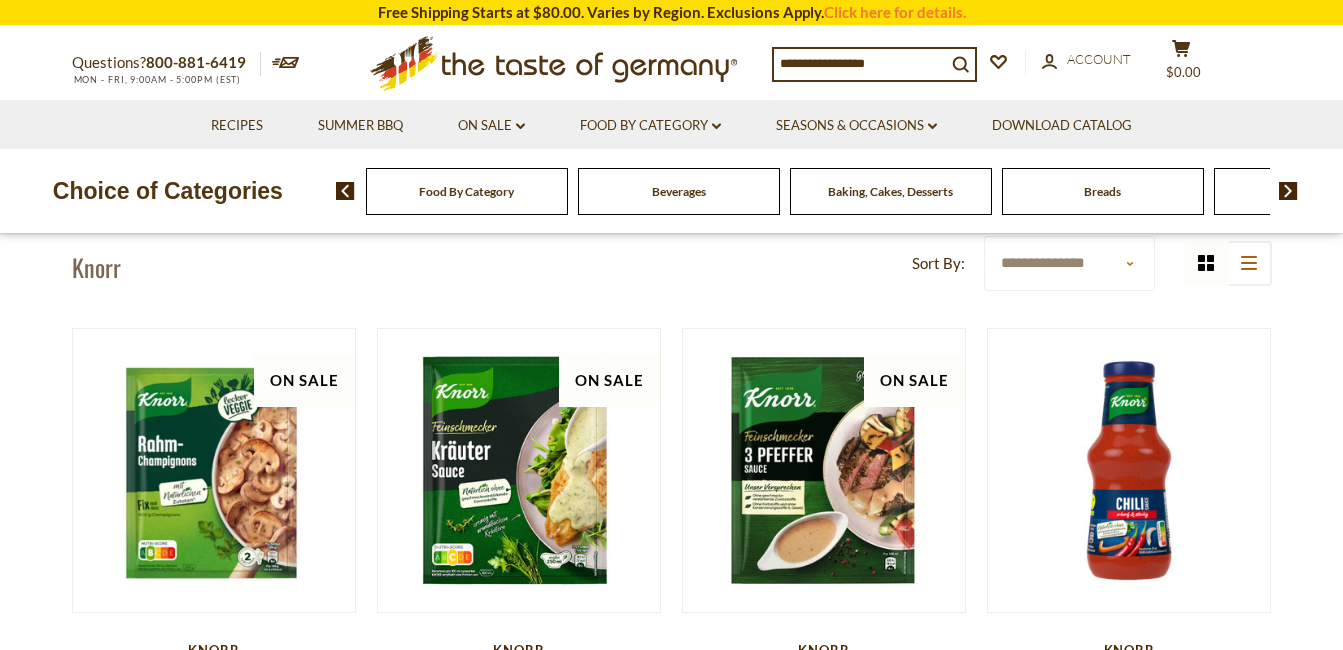 scroll, scrollTop: 0, scrollLeft: 0, axis: both 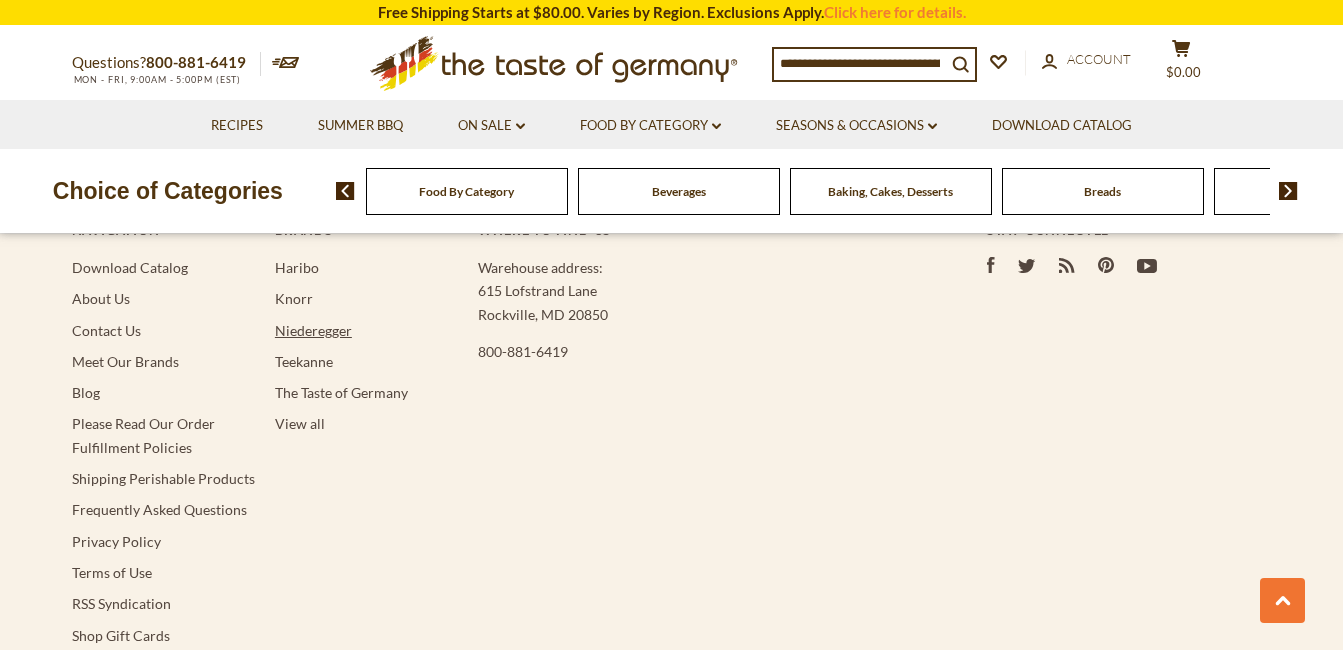 click on "Niederegger" at bounding box center [313, 330] 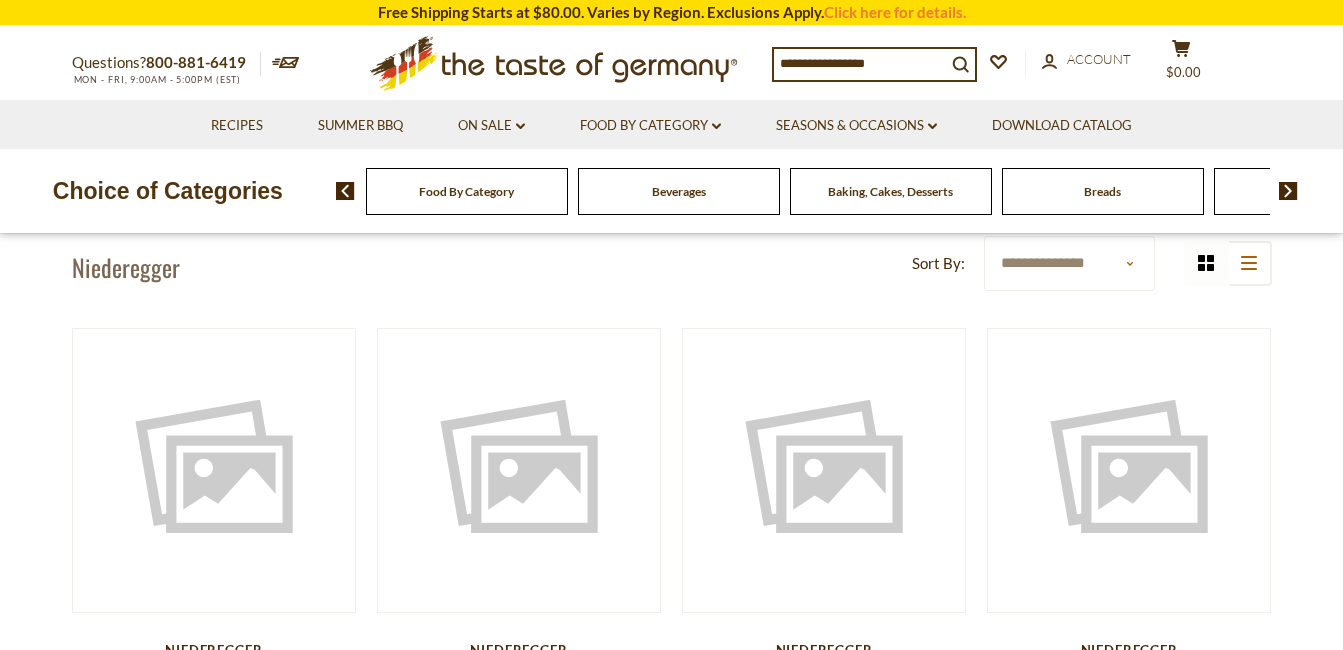scroll, scrollTop: 0, scrollLeft: 0, axis: both 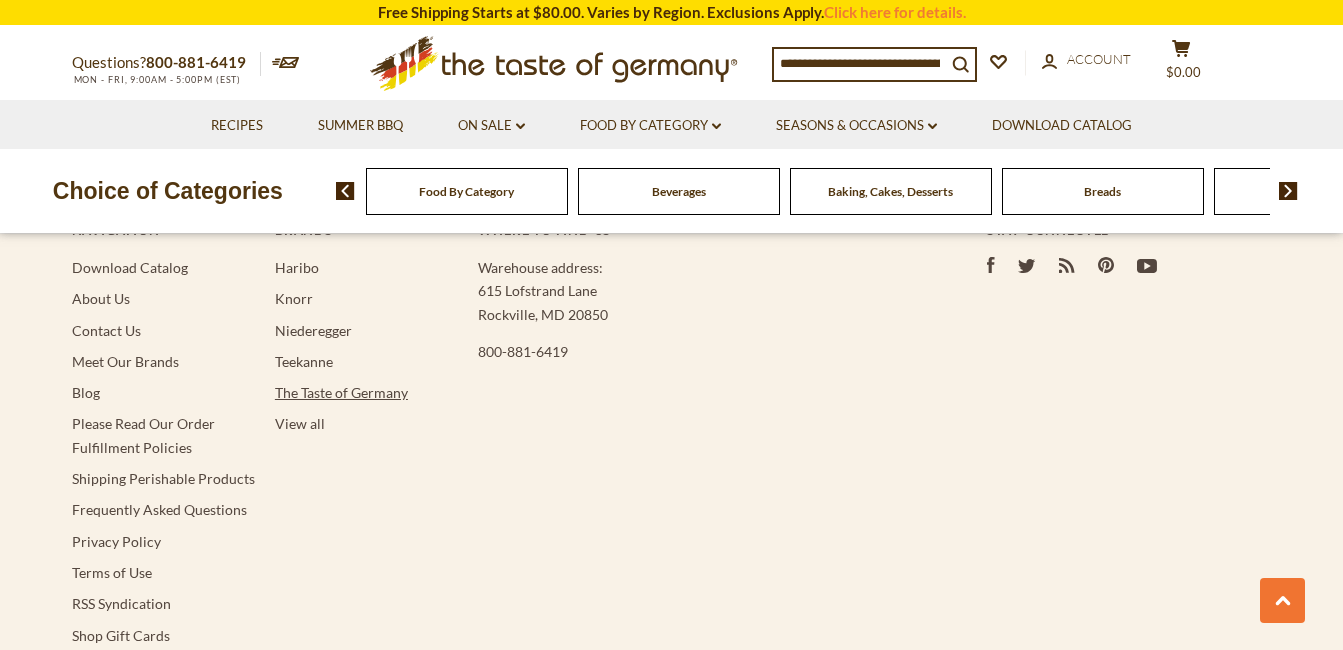 click on "The Taste of Germany" at bounding box center [341, 392] 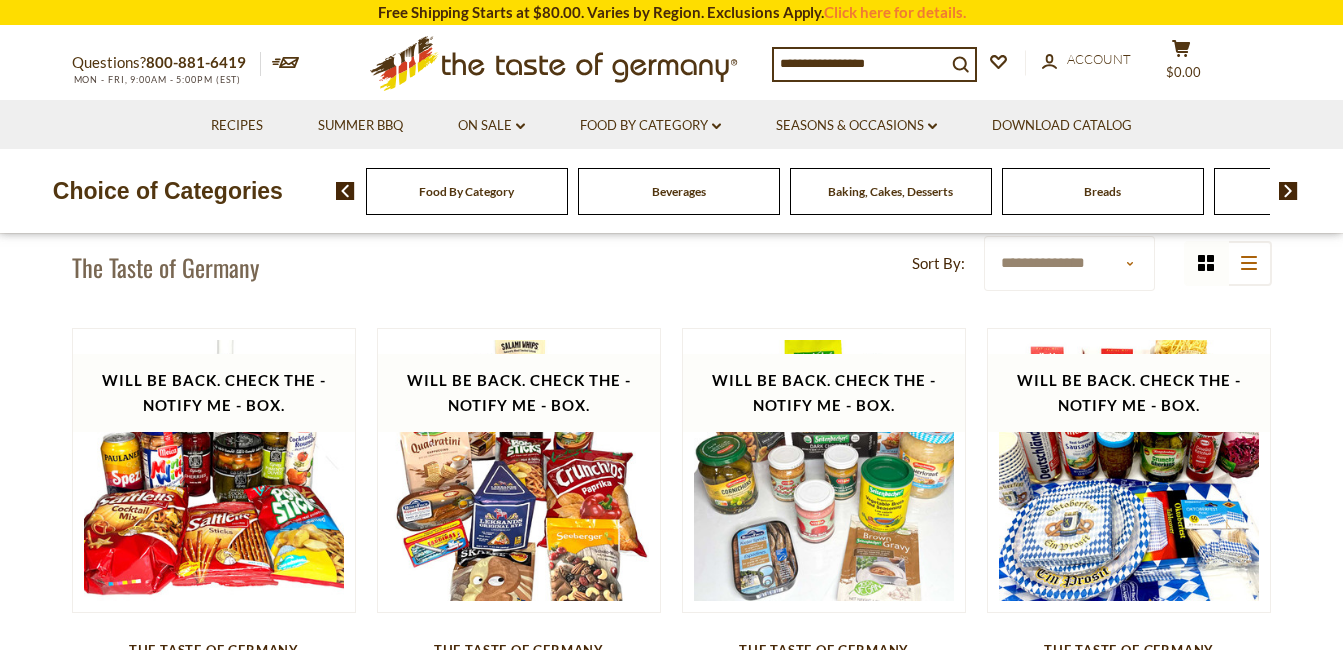 scroll, scrollTop: 0, scrollLeft: 0, axis: both 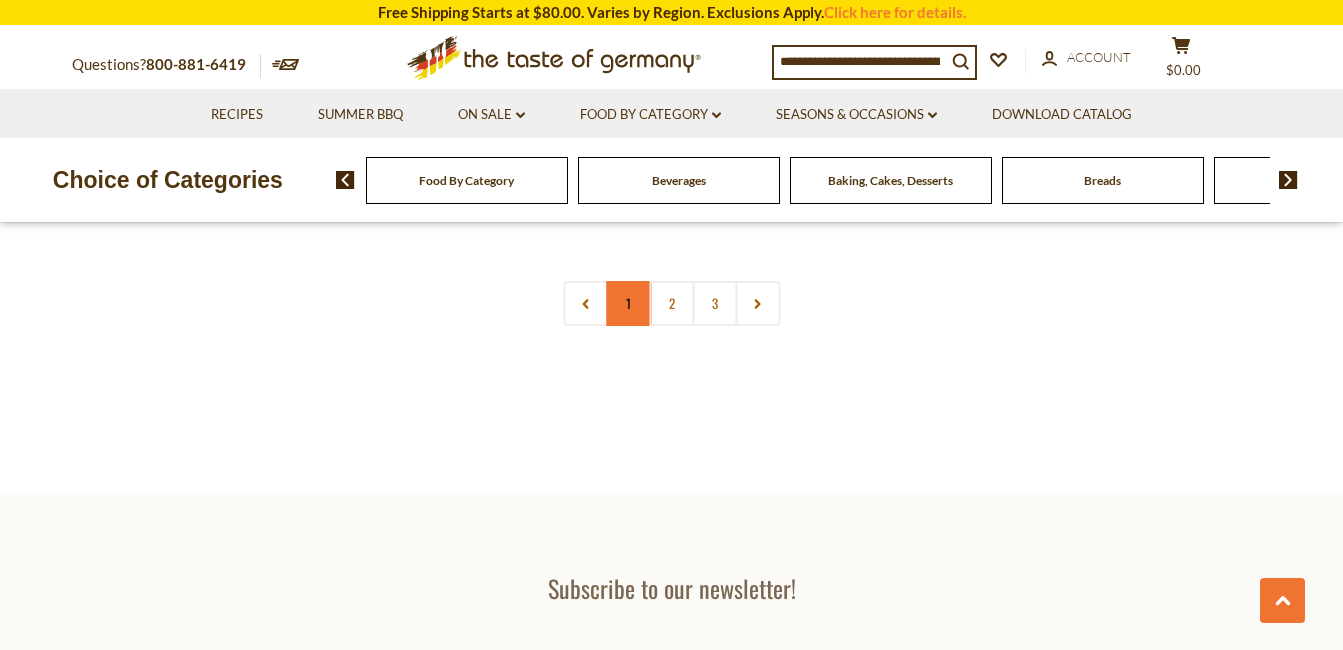 click on "1" at bounding box center [628, 303] 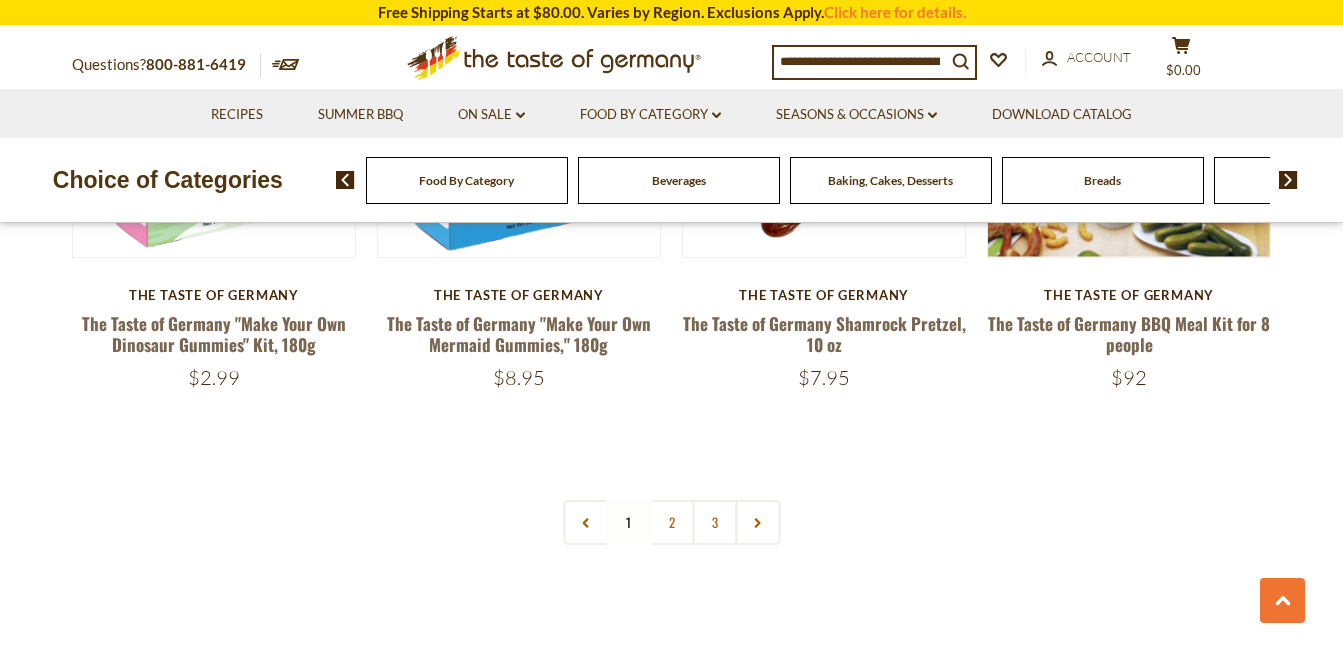 scroll, scrollTop: 4393, scrollLeft: 0, axis: vertical 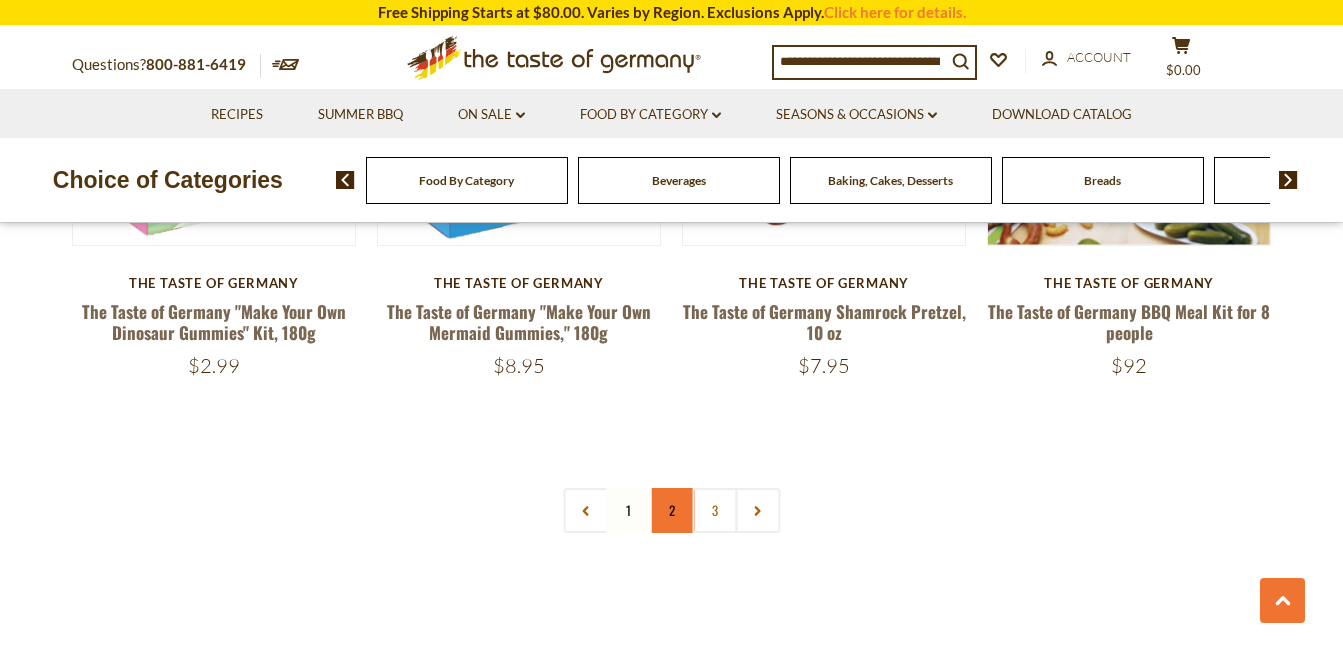 click on "2" at bounding box center (671, 510) 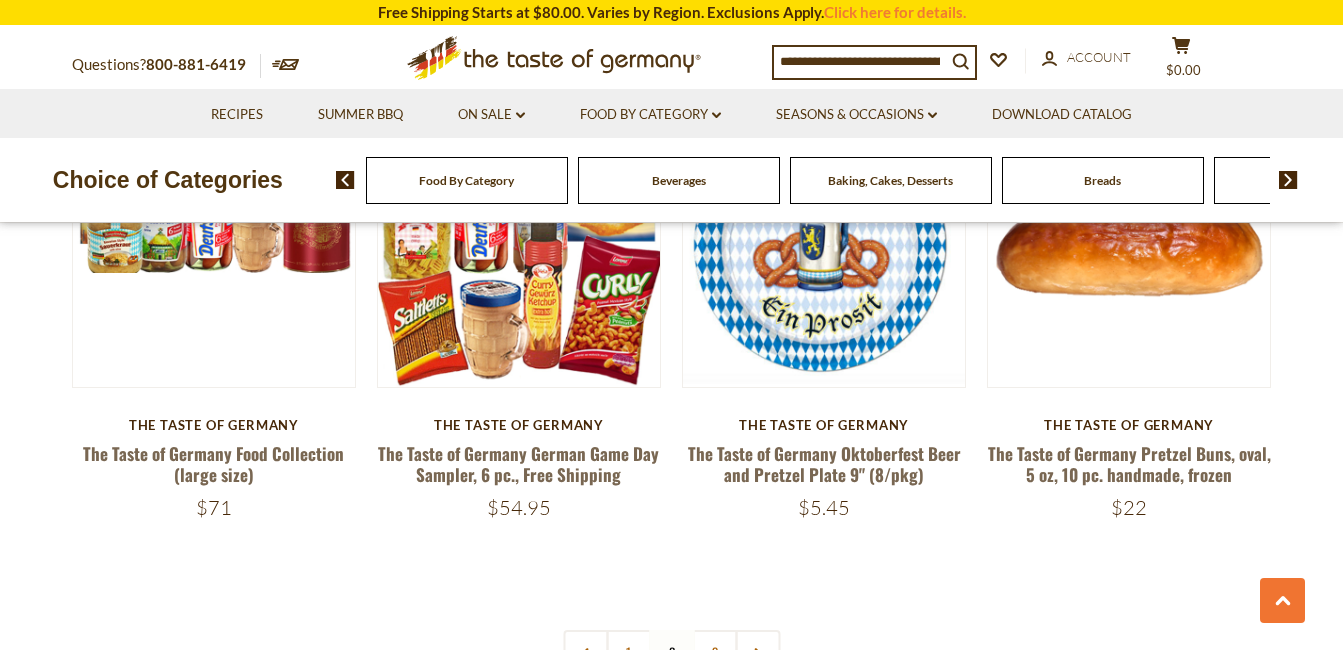 scroll, scrollTop: 4414, scrollLeft: 0, axis: vertical 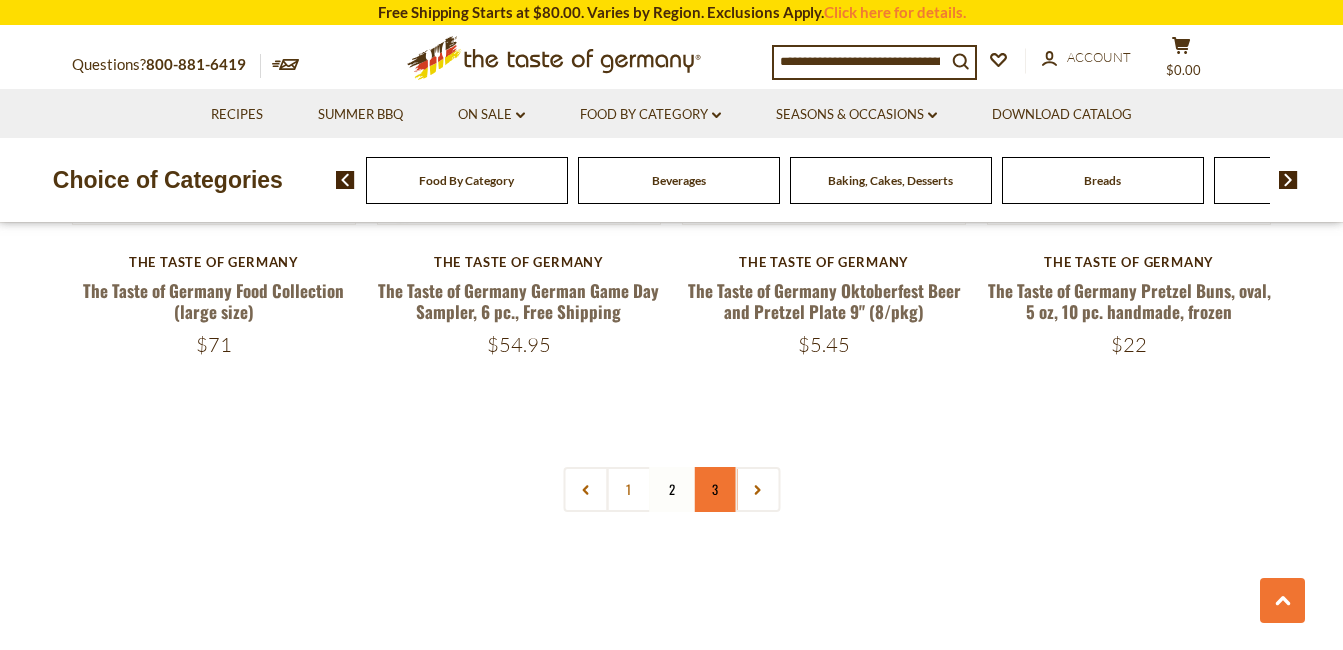 click on "3" at bounding box center (714, 489) 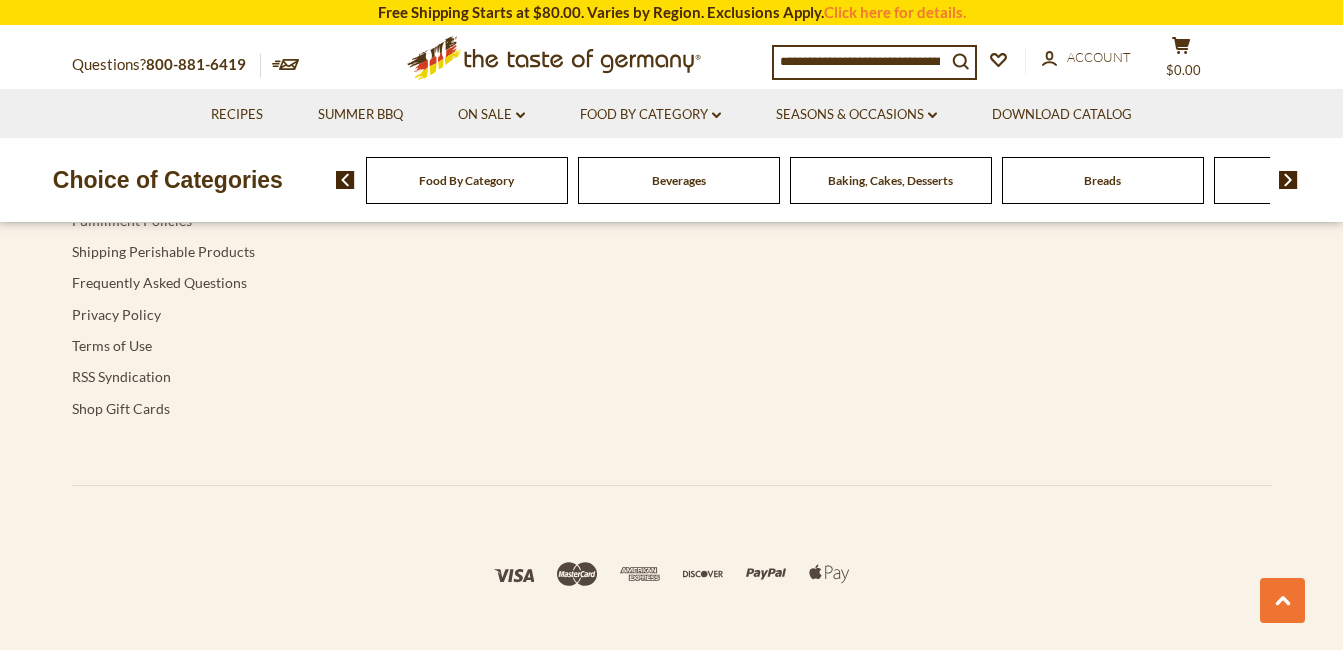 scroll, scrollTop: 3961, scrollLeft: 0, axis: vertical 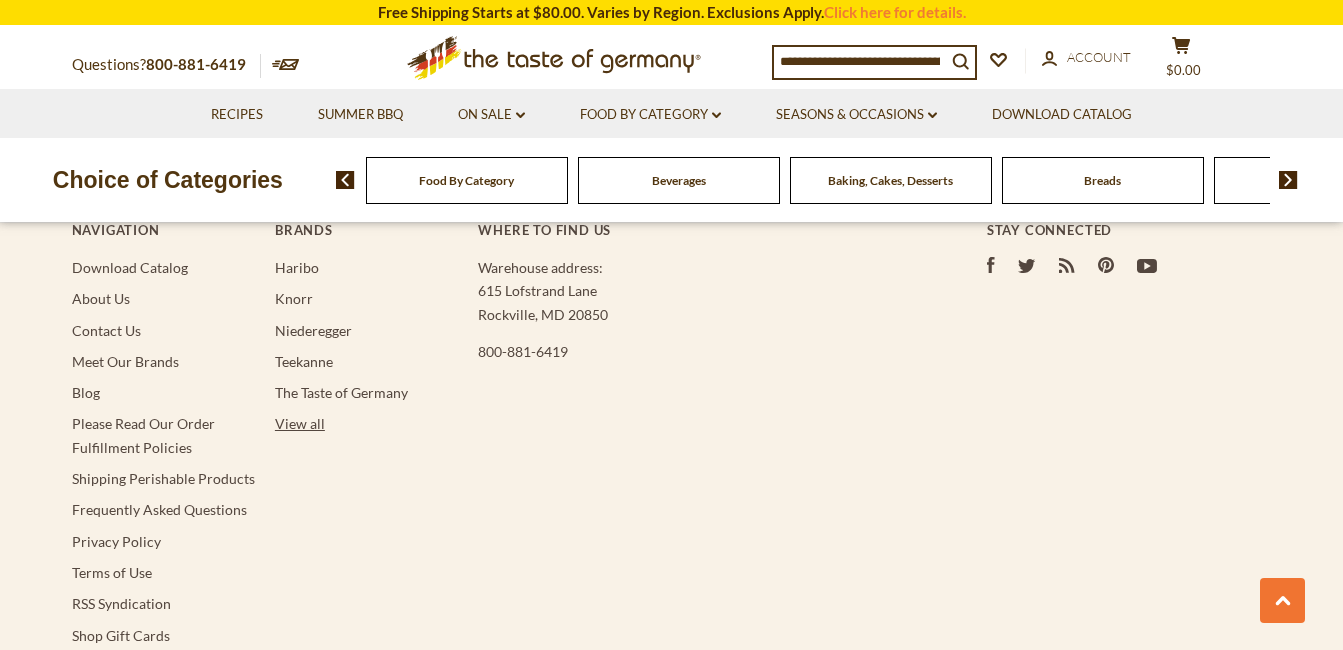 click on "View all" at bounding box center [300, 423] 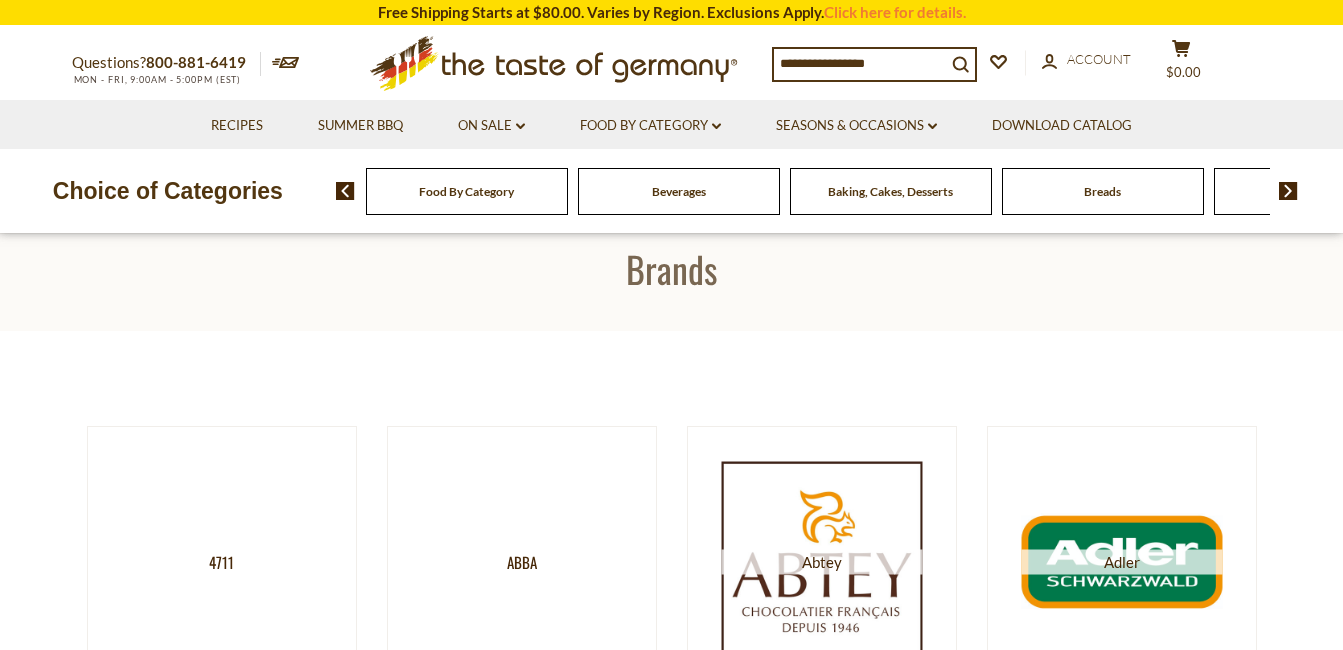 scroll, scrollTop: 0, scrollLeft: 0, axis: both 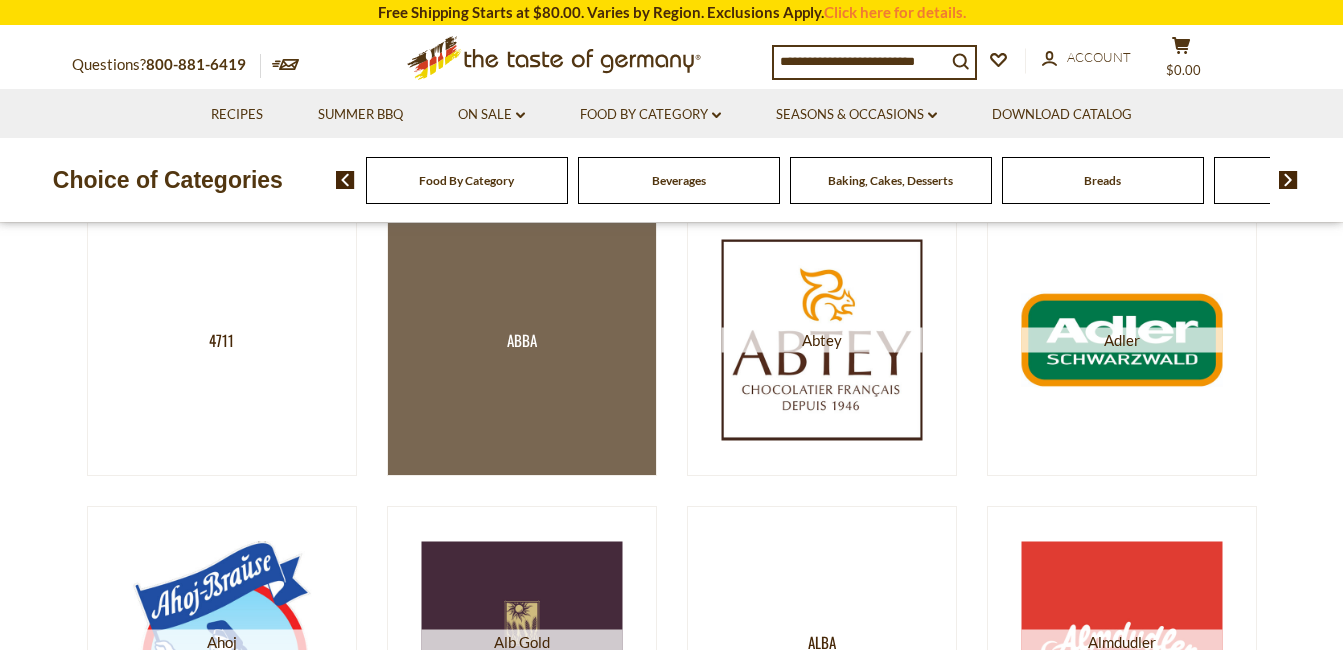 click on "Abba" at bounding box center [522, 340] 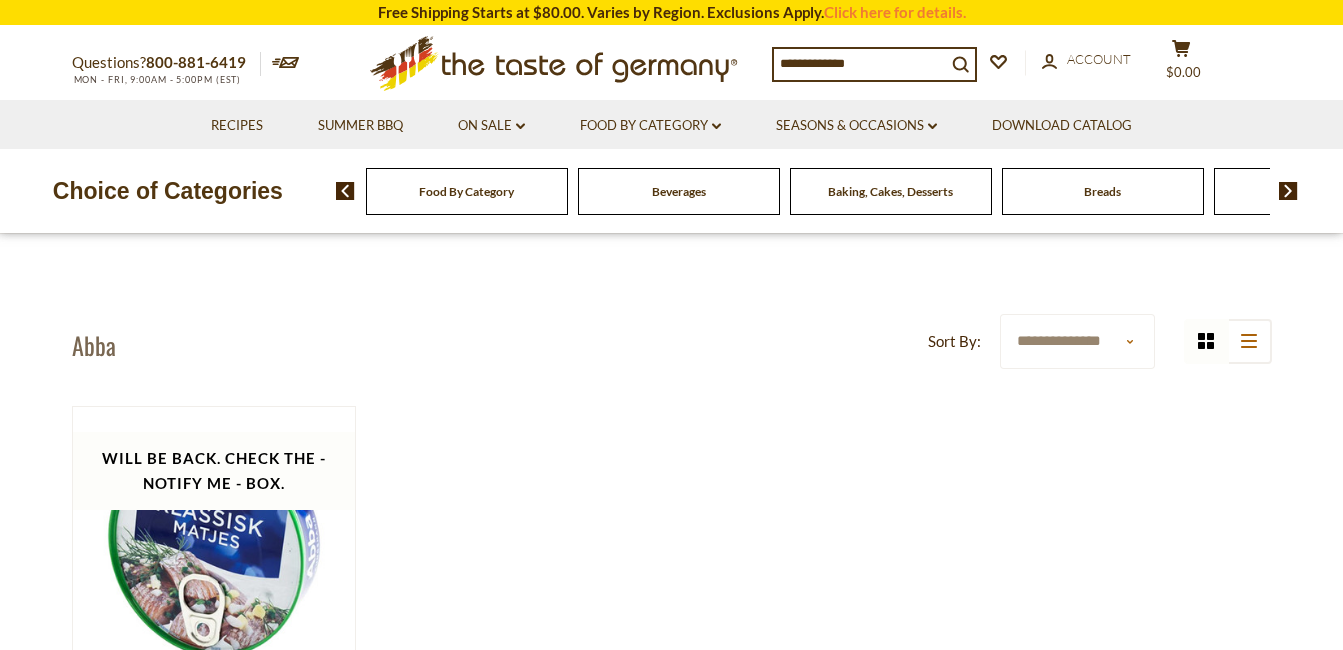 scroll, scrollTop: 0, scrollLeft: 0, axis: both 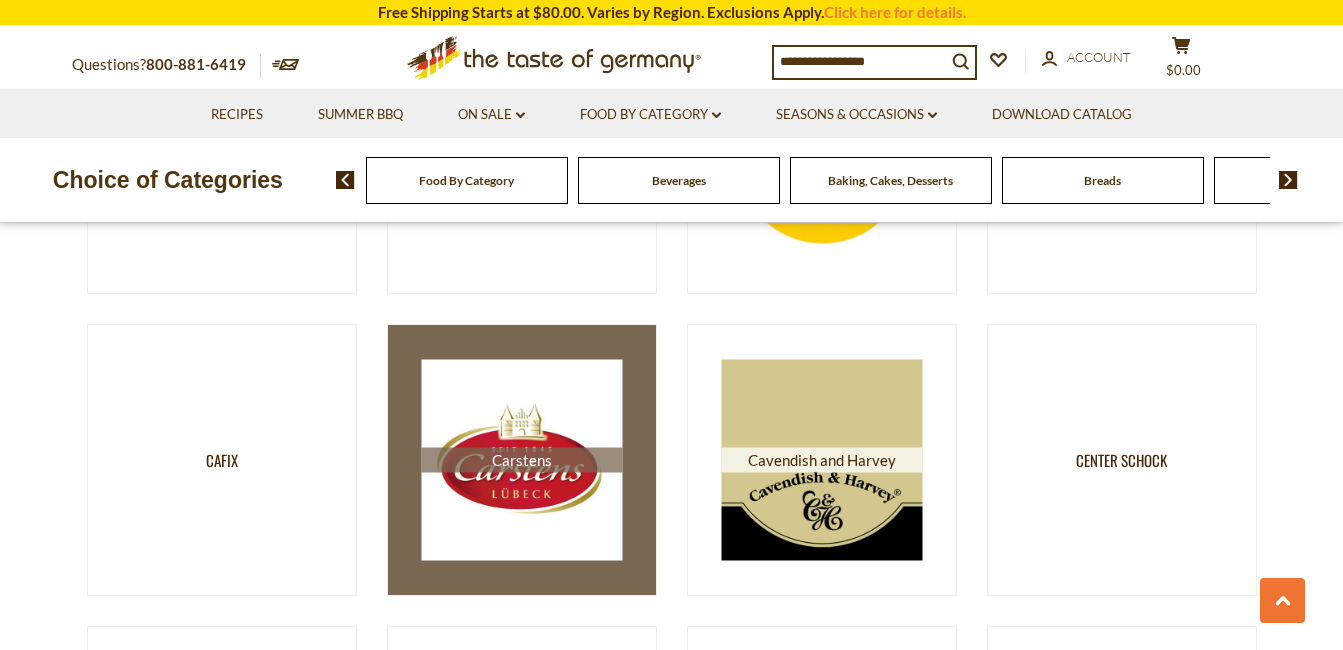 click at bounding box center (521, 460) 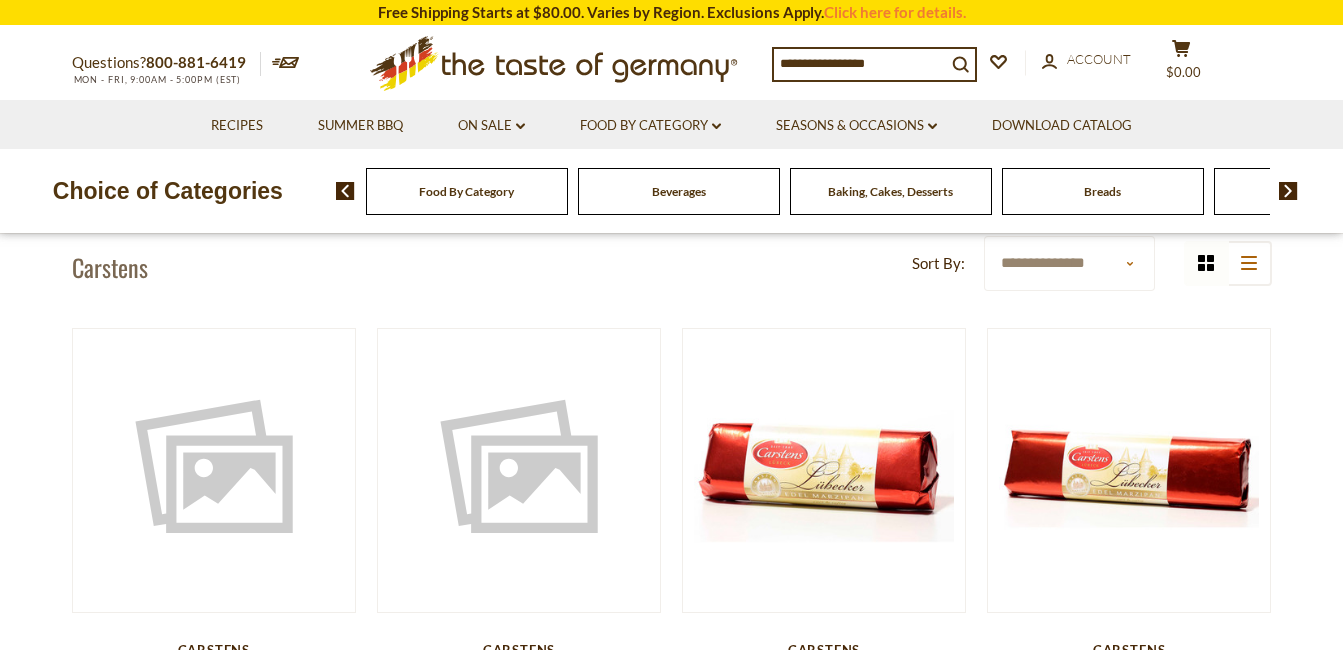 scroll, scrollTop: 0, scrollLeft: 0, axis: both 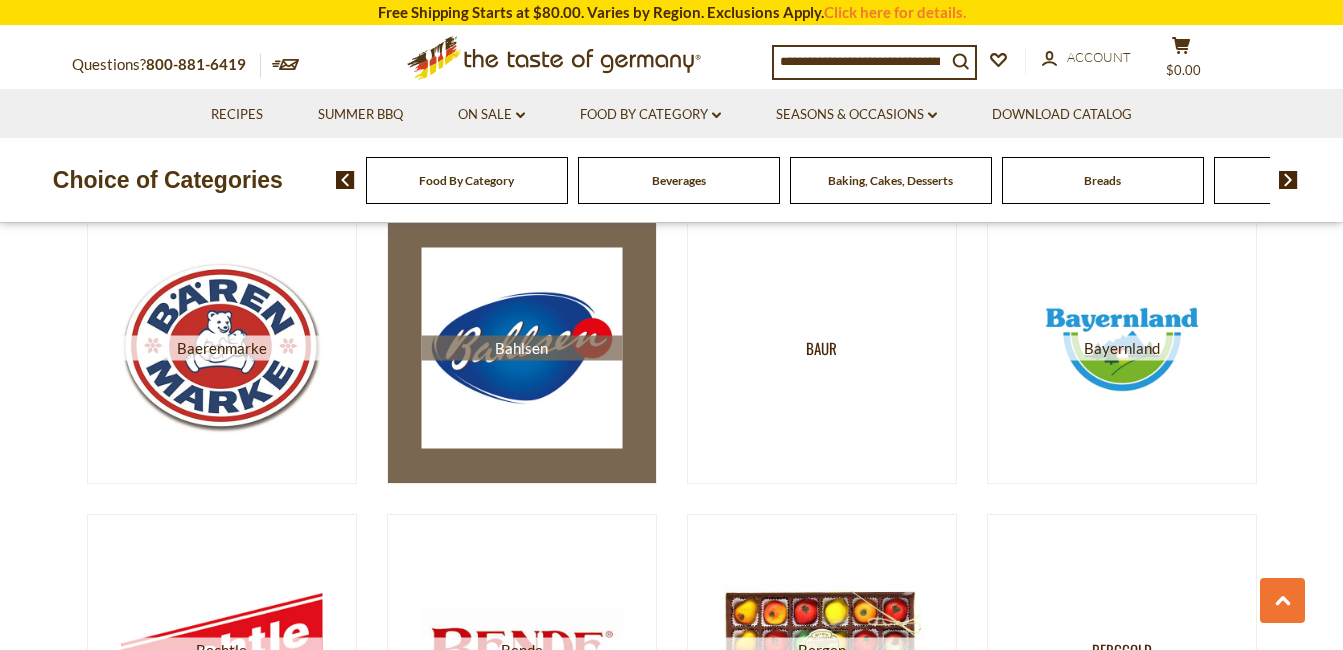 click on "Bahlsen" at bounding box center (521, 348) 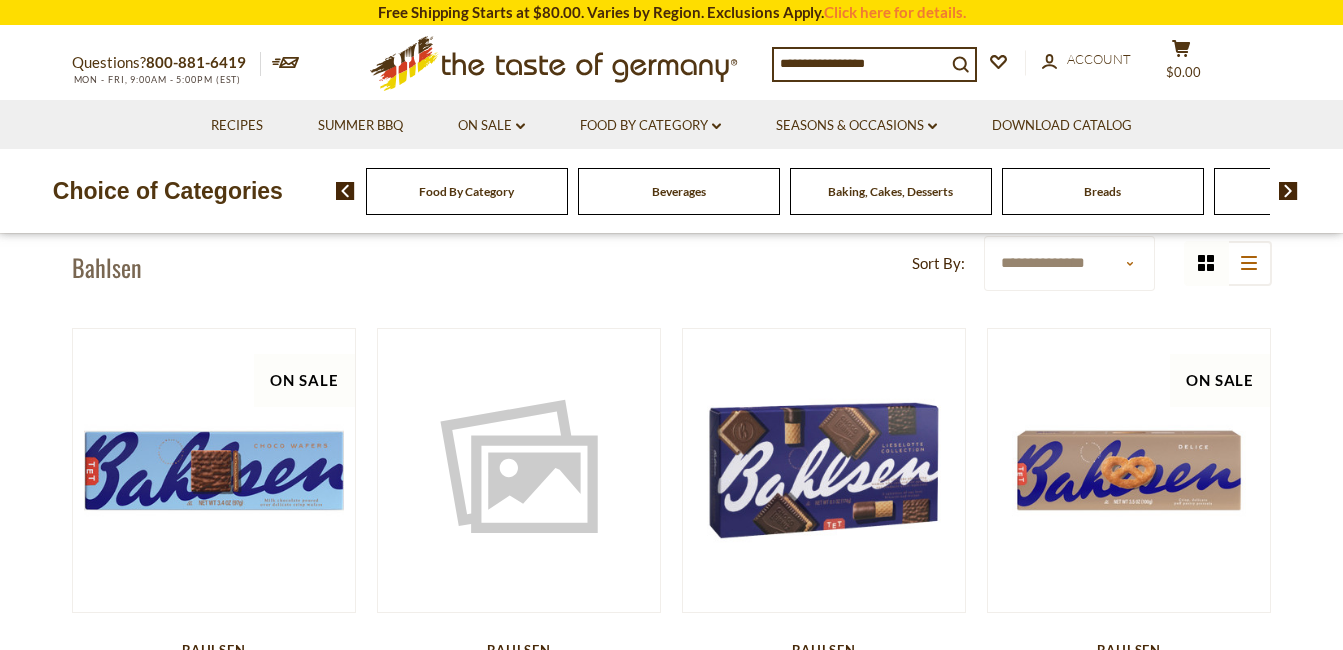 scroll, scrollTop: 0, scrollLeft: 0, axis: both 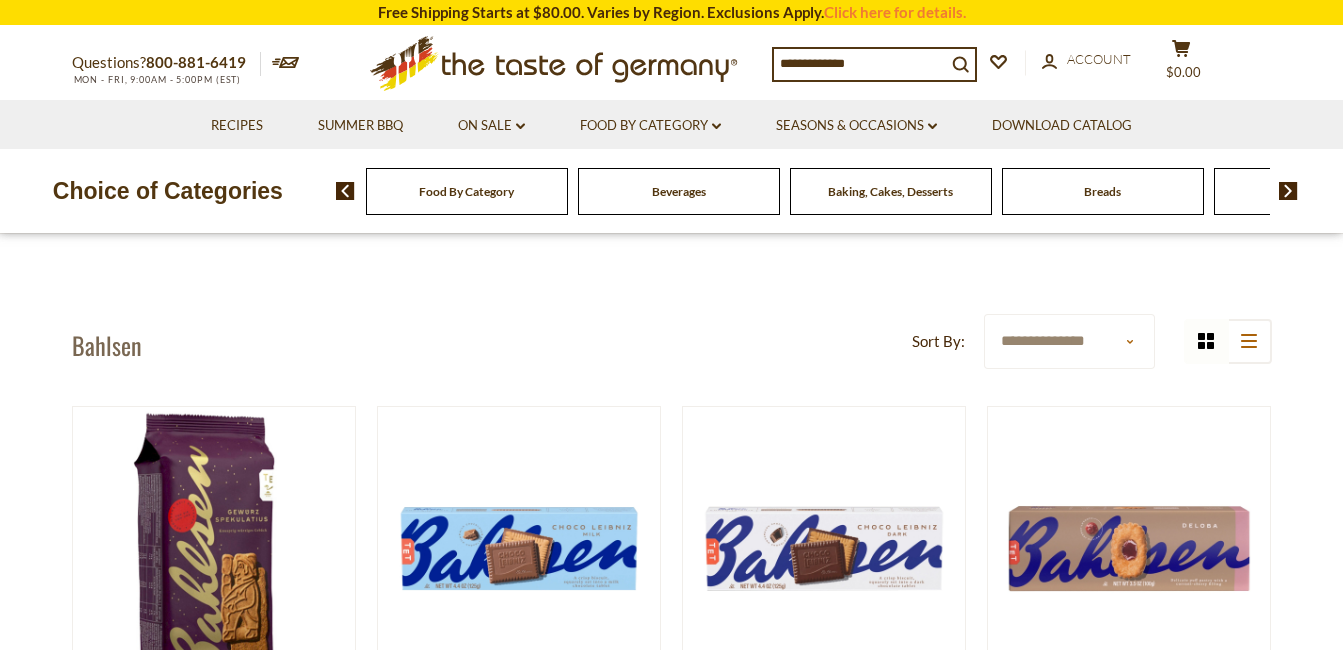 click on "Choice of Categories" at bounding box center (168, 191) 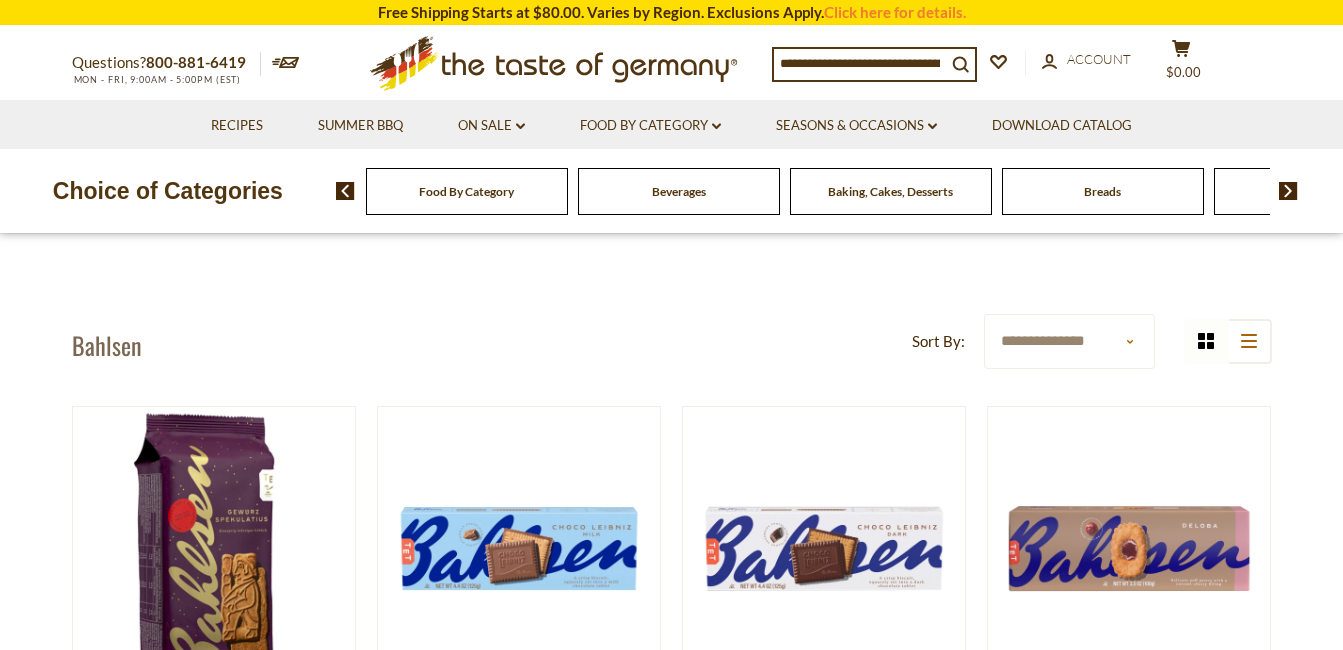 click on "Food By Category" at bounding box center [467, 191] 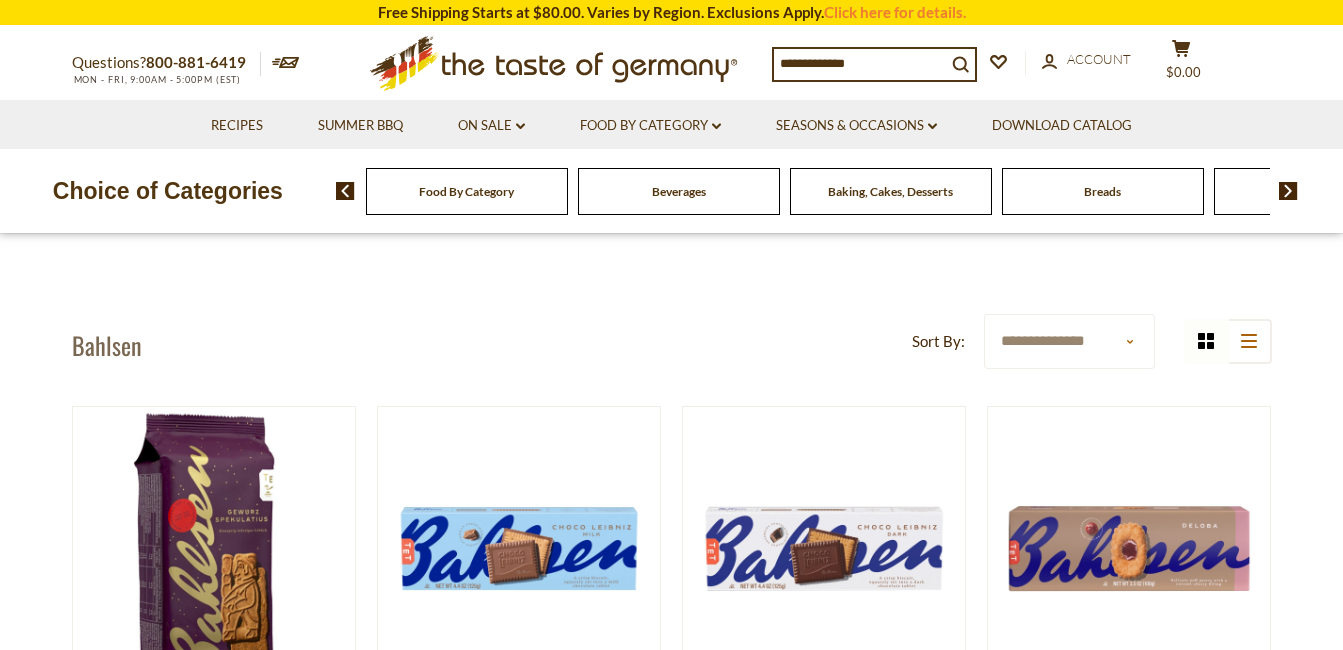 click on "Food By Category" at bounding box center [466, 191] 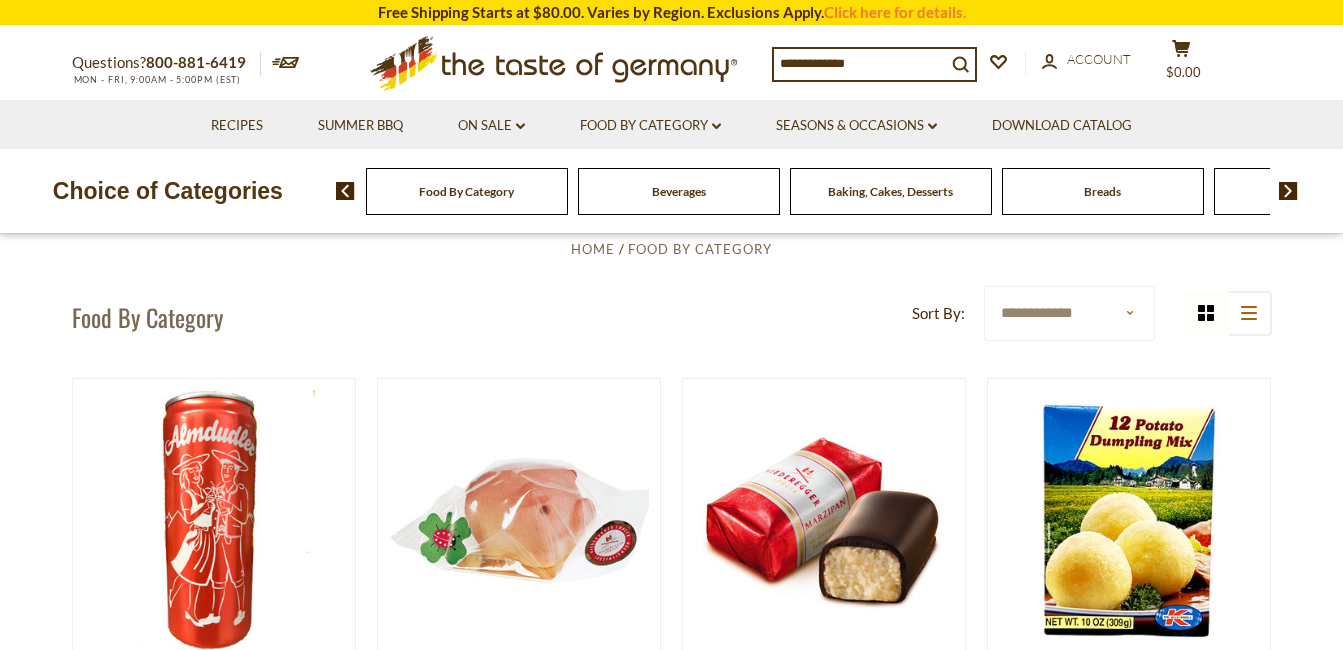 scroll, scrollTop: 0, scrollLeft: 0, axis: both 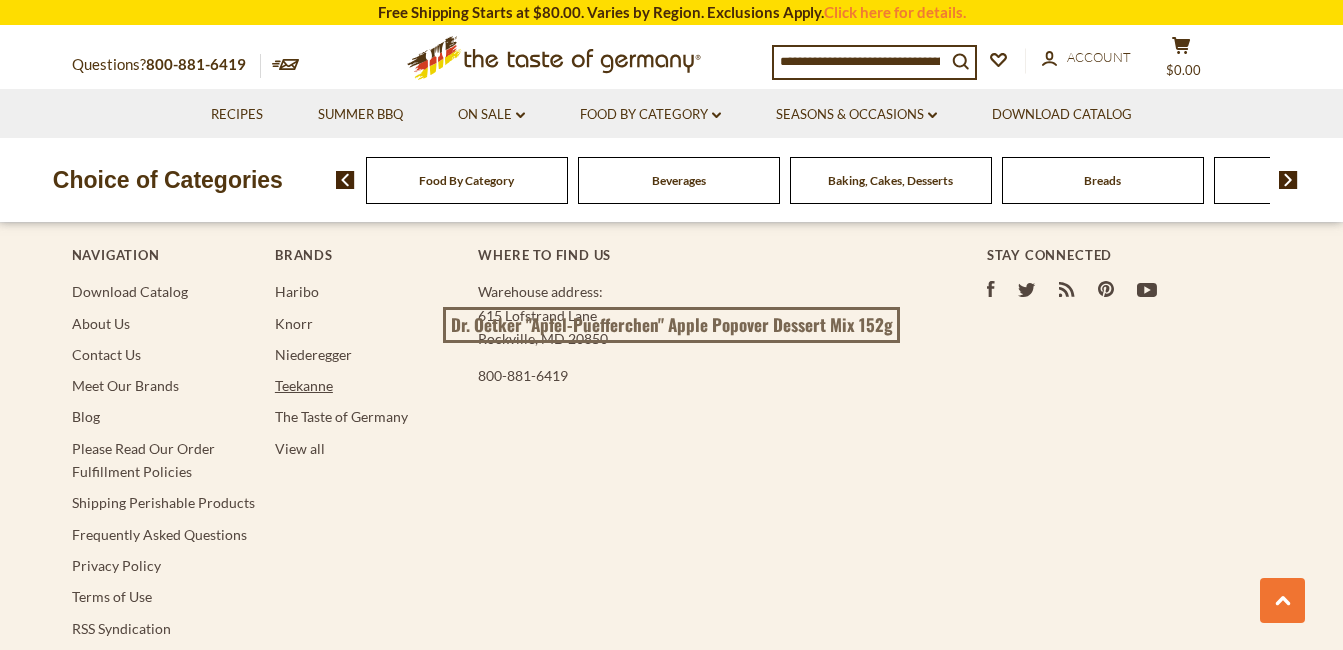 click on "Teekanne" at bounding box center [304, 385] 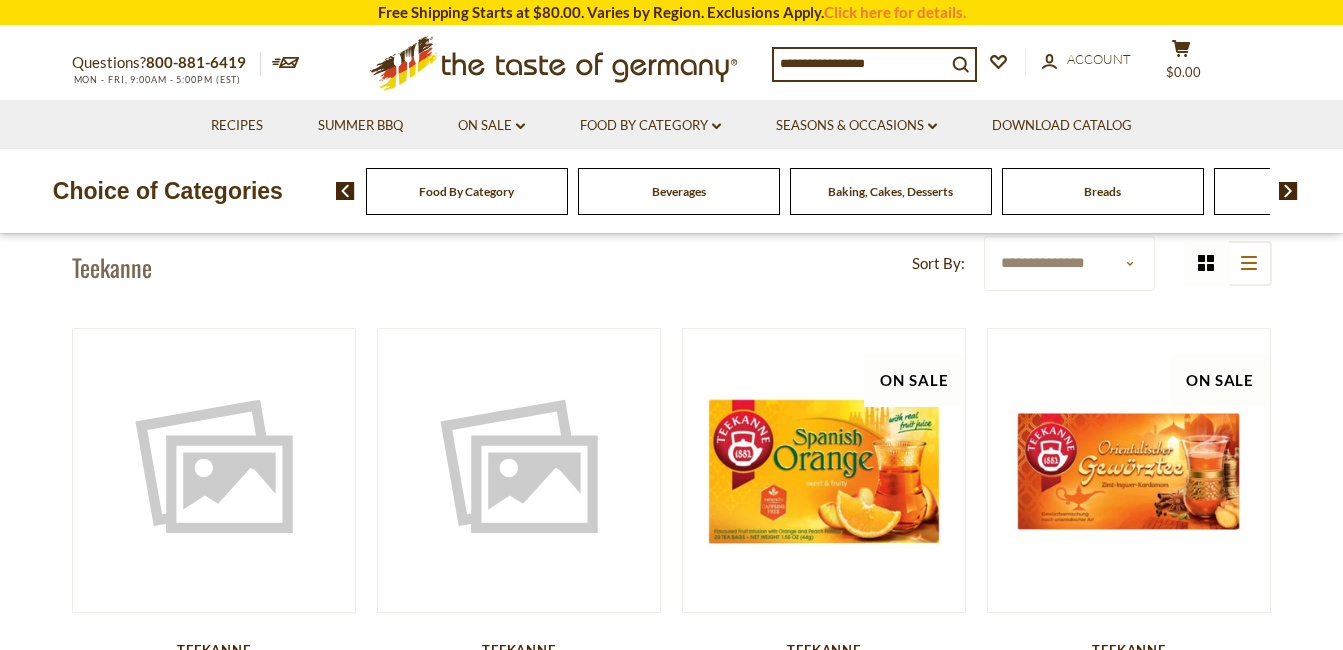 scroll, scrollTop: 0, scrollLeft: 0, axis: both 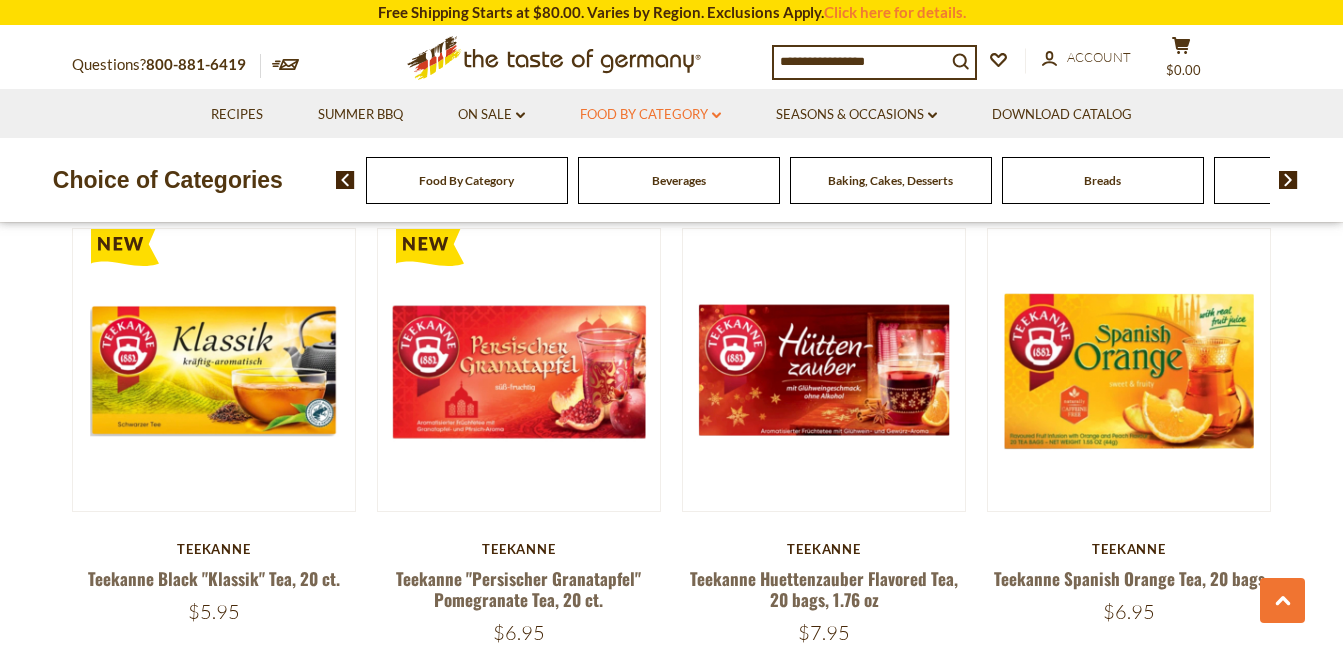 click on "Food By Category
dropdown_arrow" at bounding box center [650, 115] 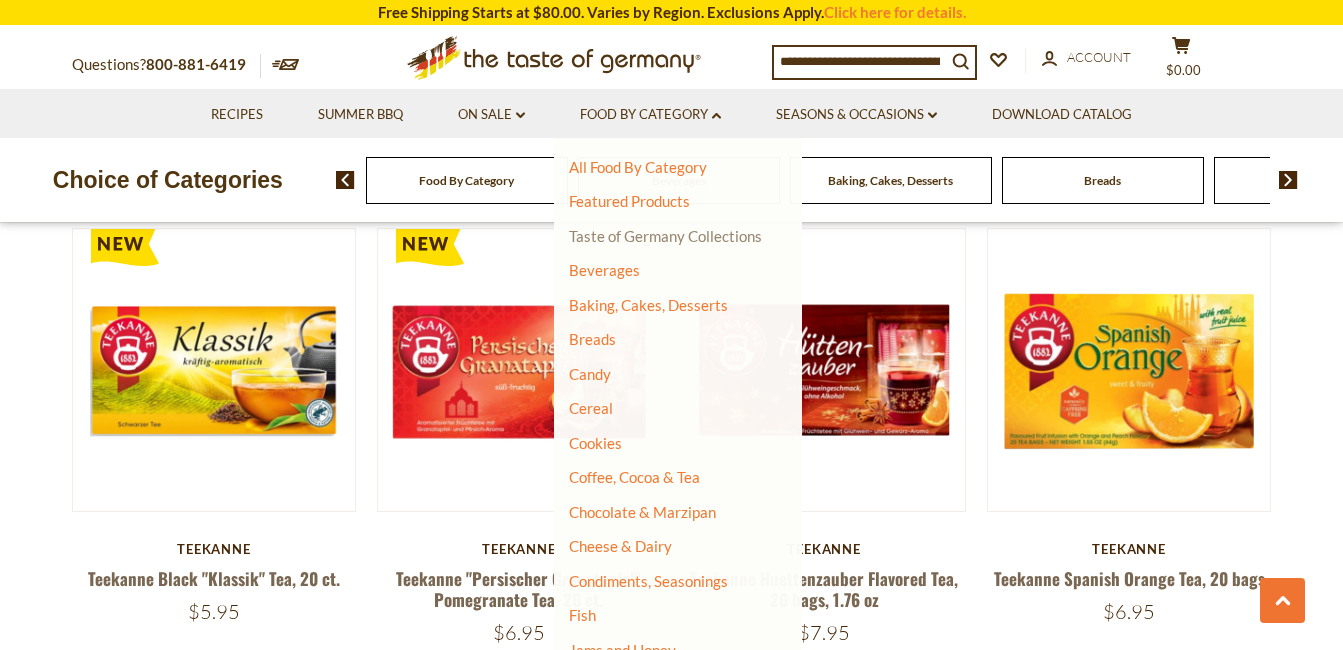 scroll, scrollTop: 100, scrollLeft: 0, axis: vertical 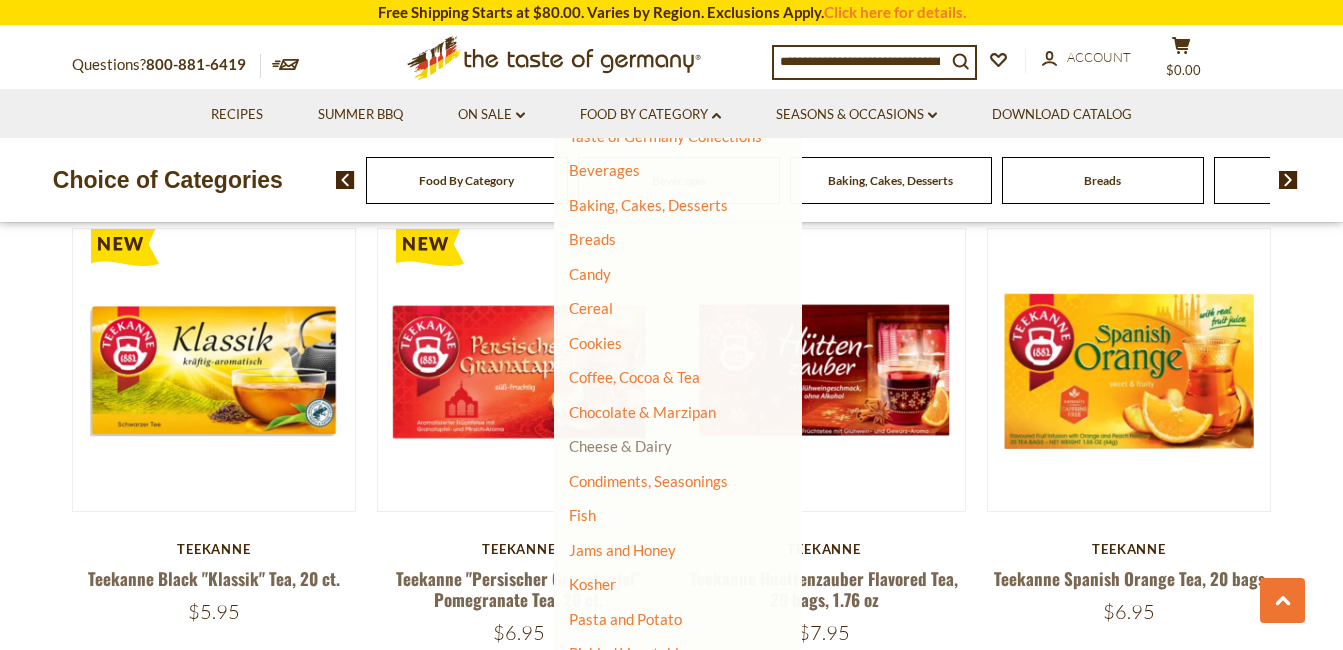 click on "Cheese & Dairy" at bounding box center [620, 446] 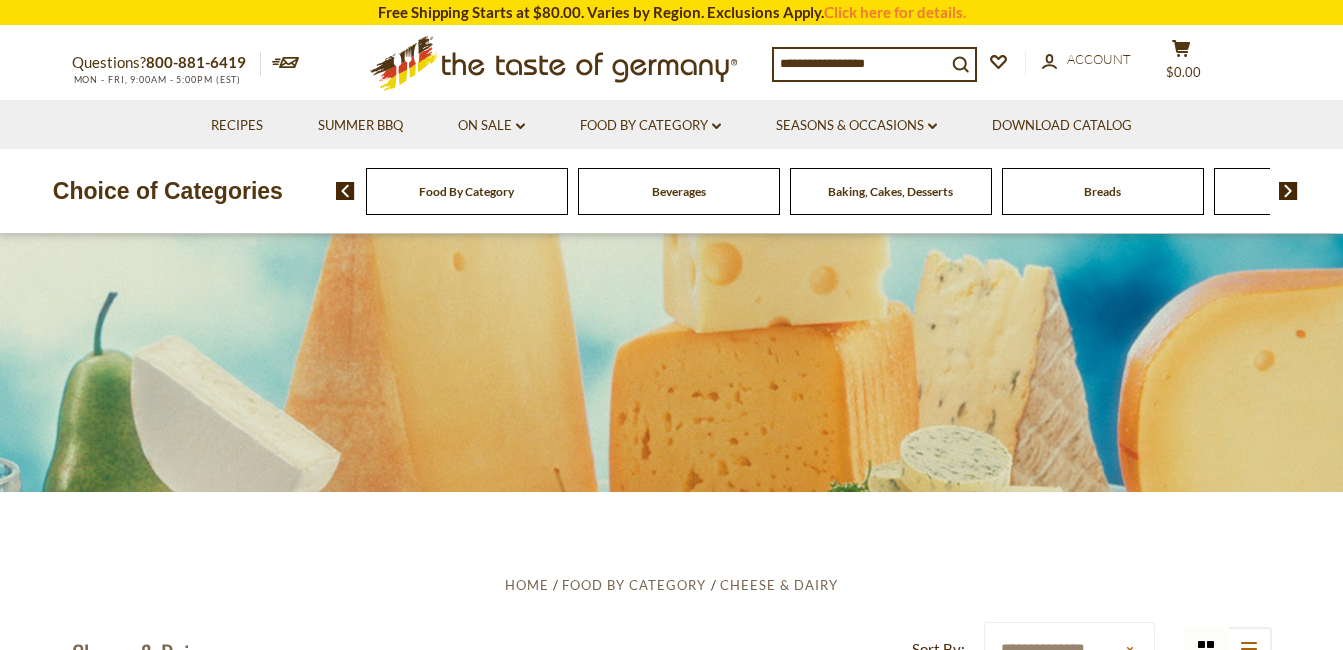 scroll, scrollTop: 0, scrollLeft: 0, axis: both 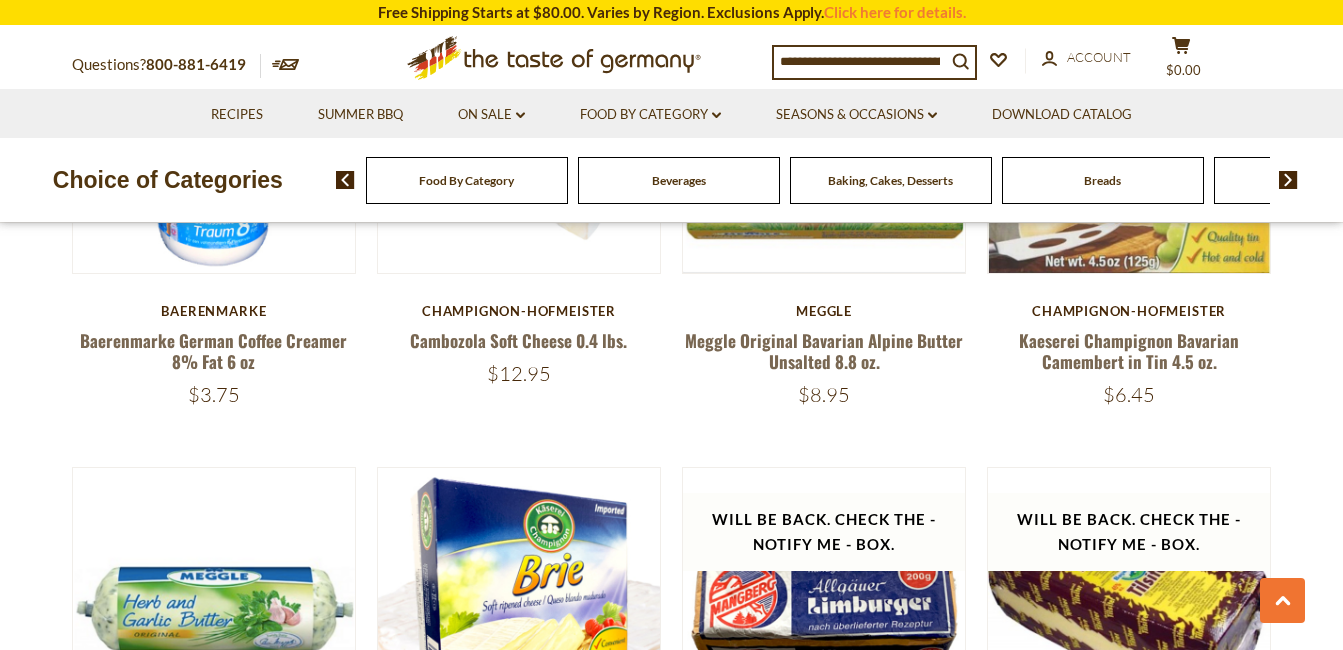 click on "Food By Category" at bounding box center (467, 180) 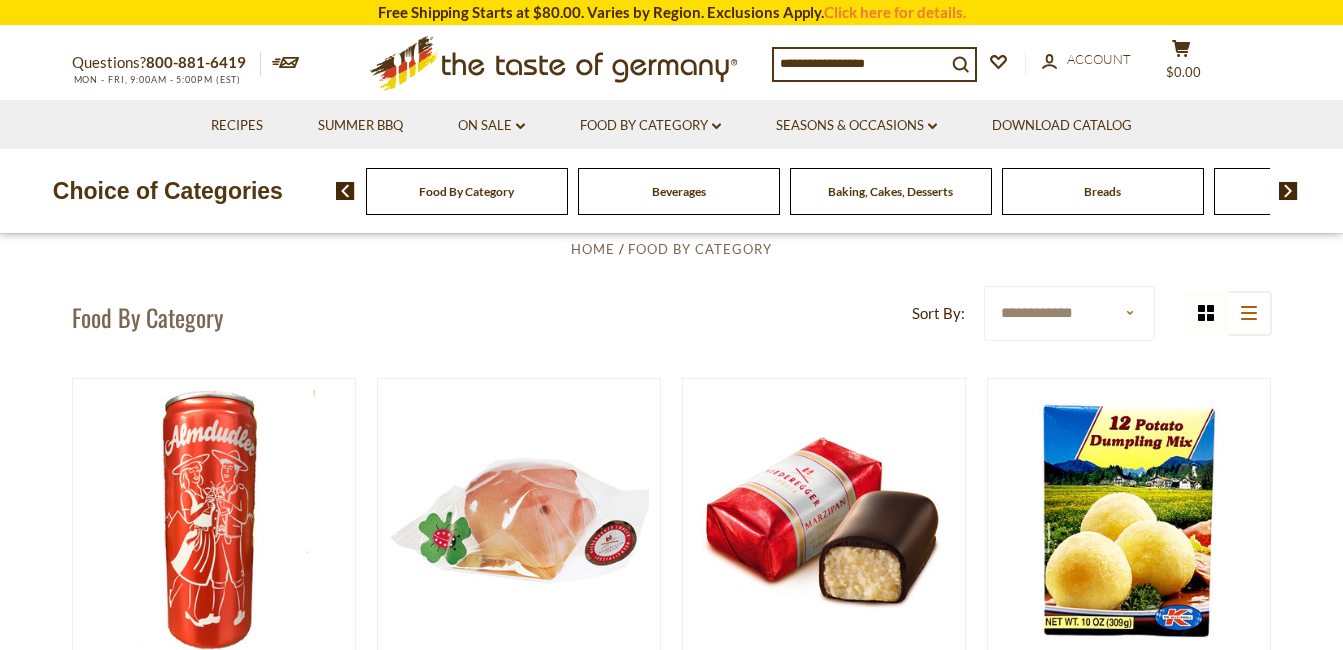 scroll, scrollTop: 0, scrollLeft: 0, axis: both 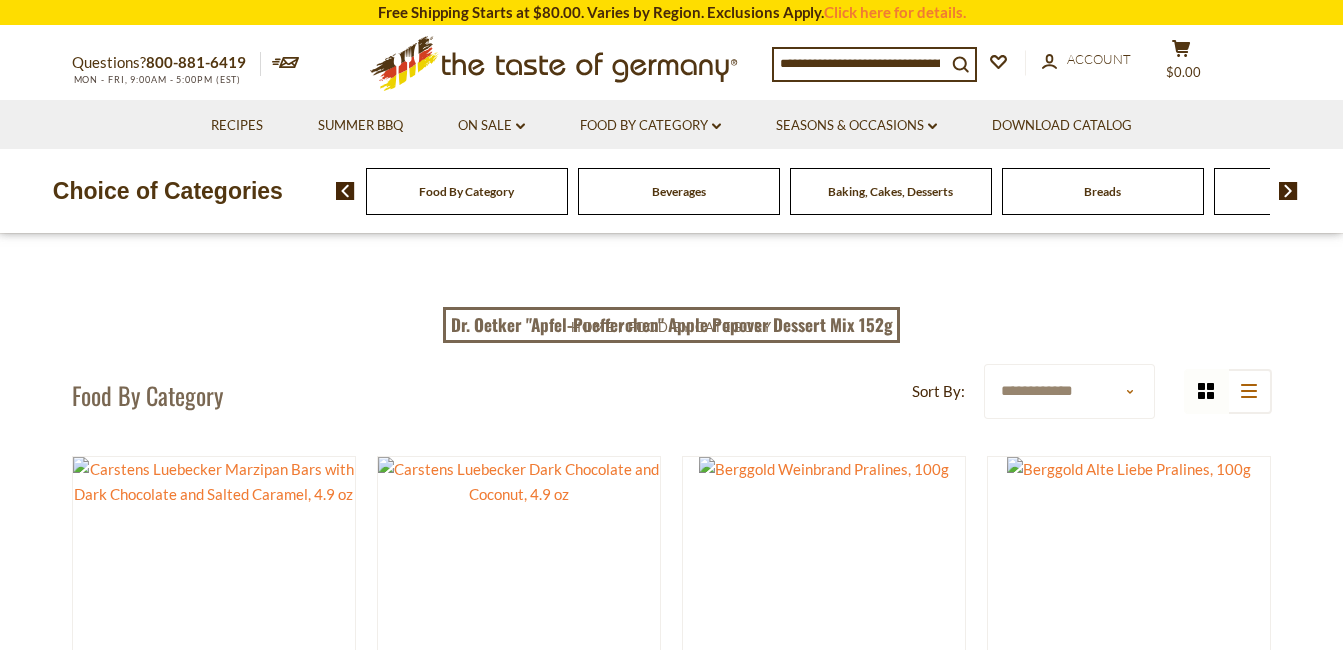 click at bounding box center (1288, 191) 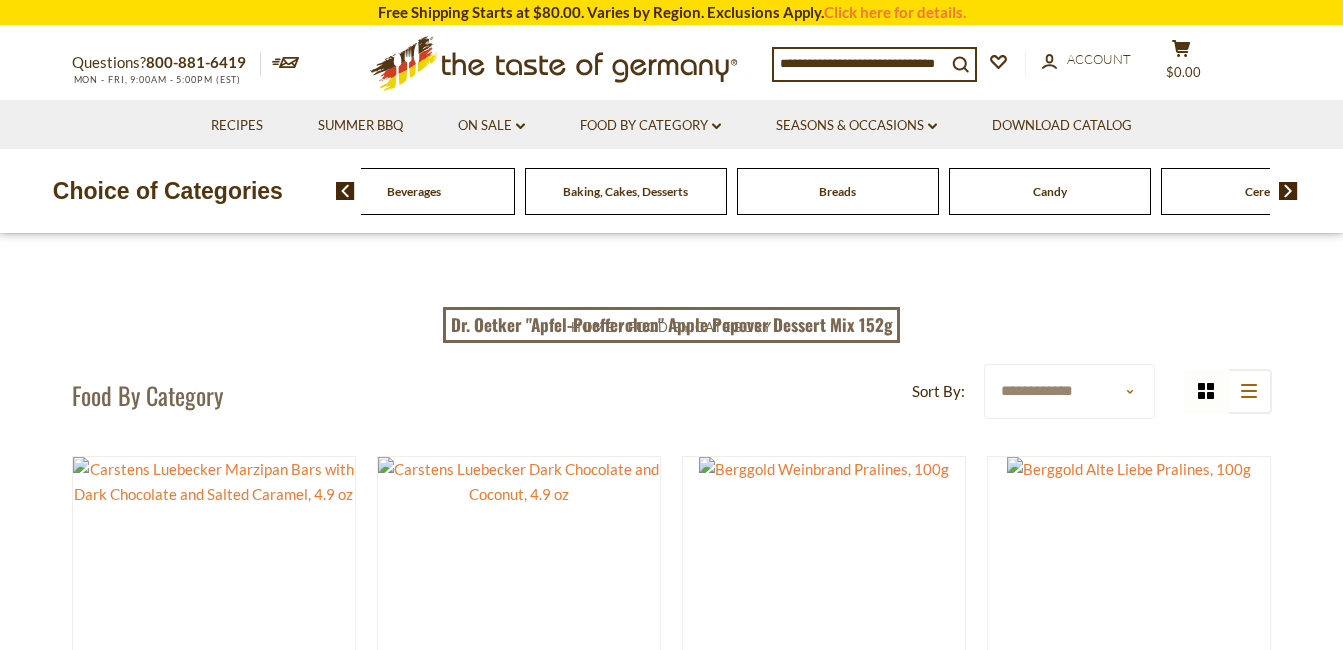 click at bounding box center (1281, 191) 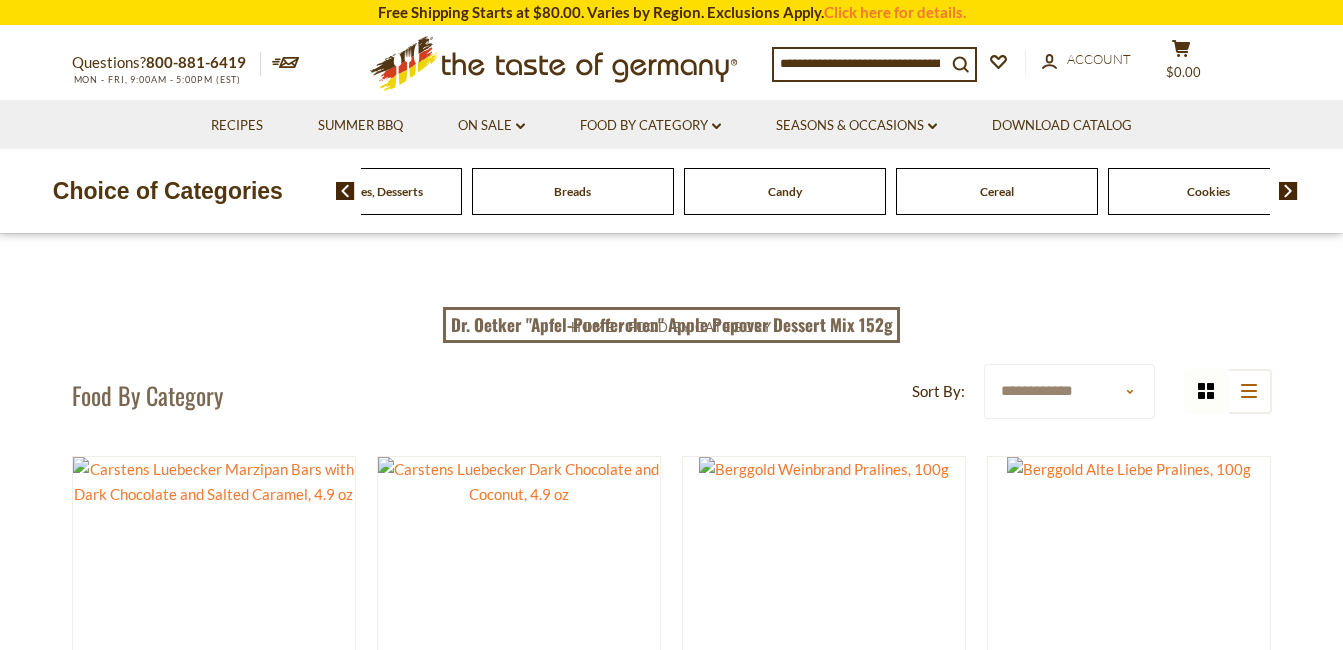 click at bounding box center (1281, 191) 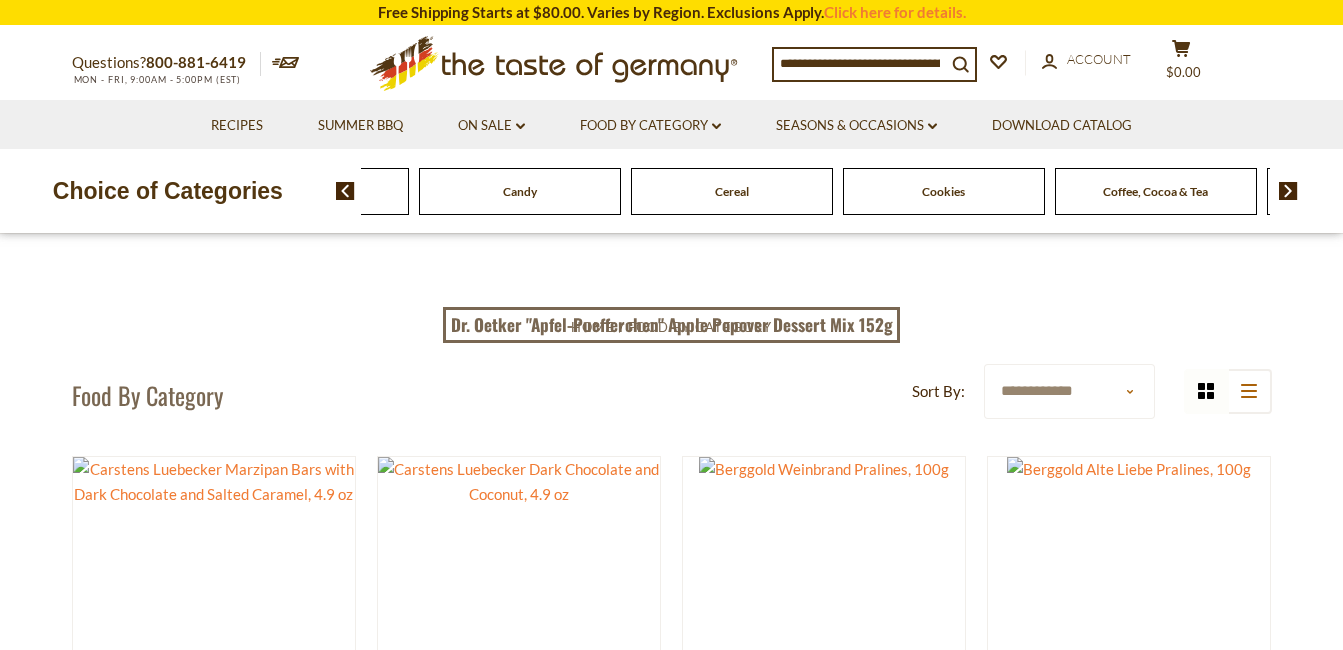 click at bounding box center (1281, 191) 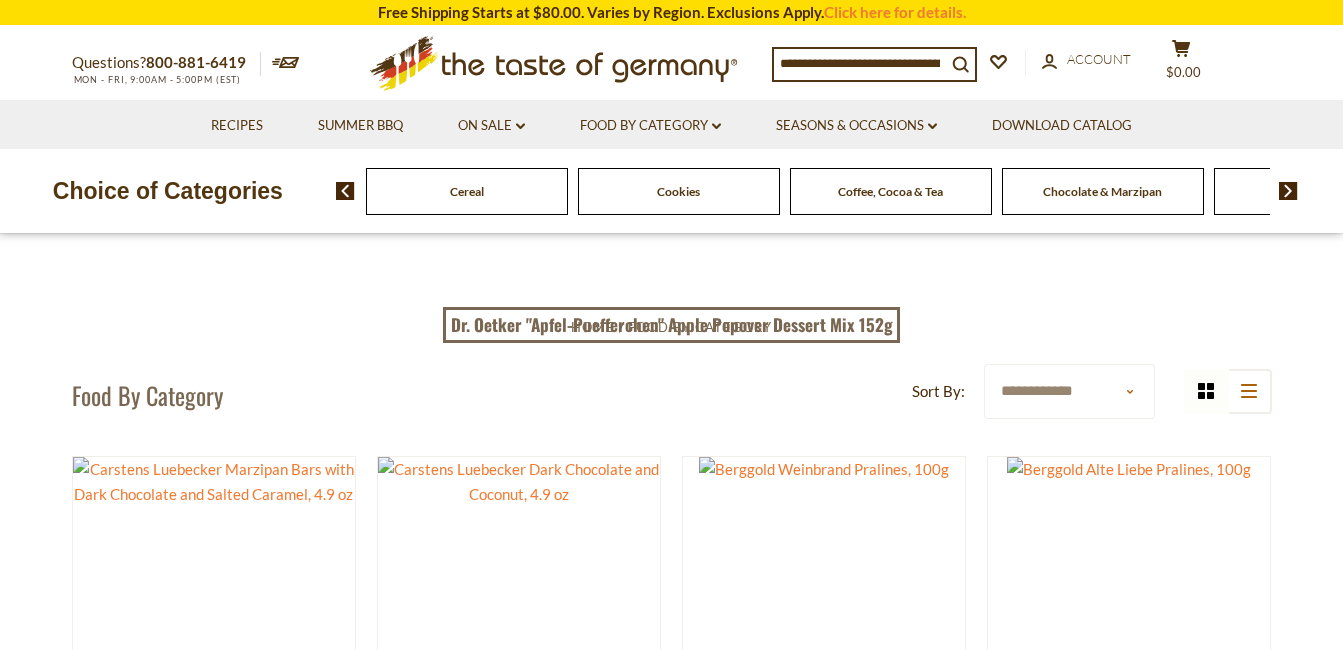 click at bounding box center [1281, 191] 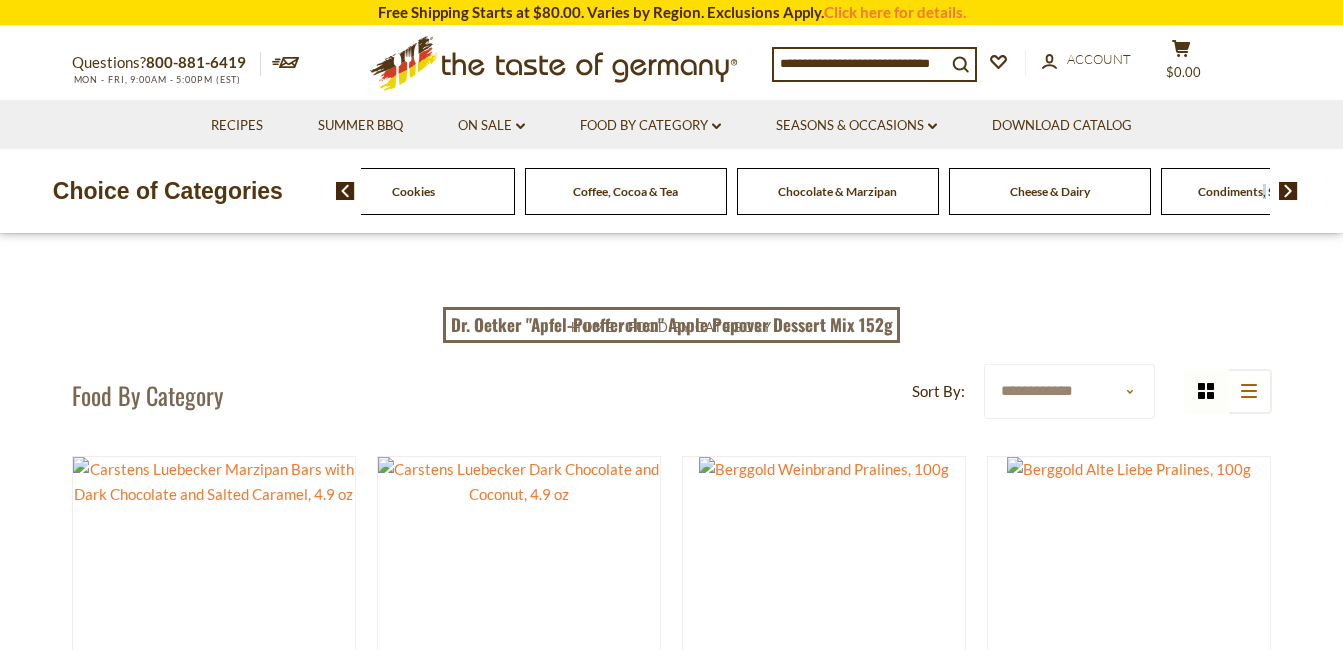 click on "Condiments, Seasonings" at bounding box center [-858, 191] 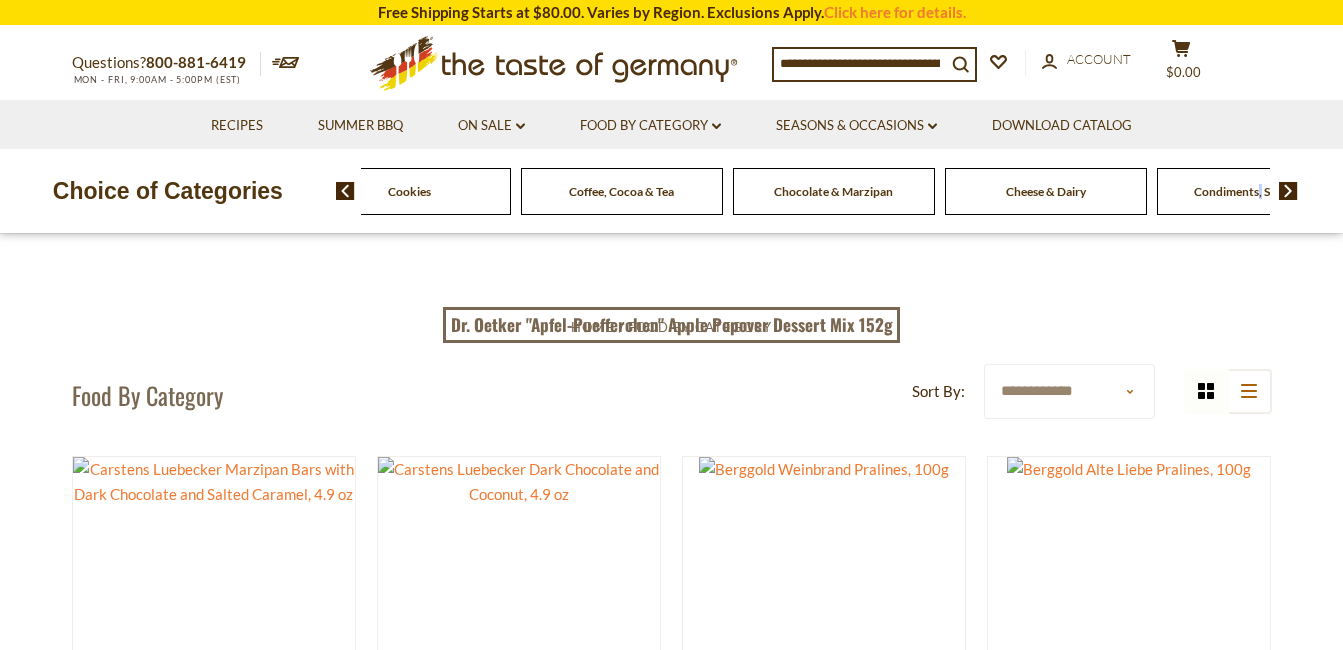 click on "Condiments, Seasonings" at bounding box center (-862, 191) 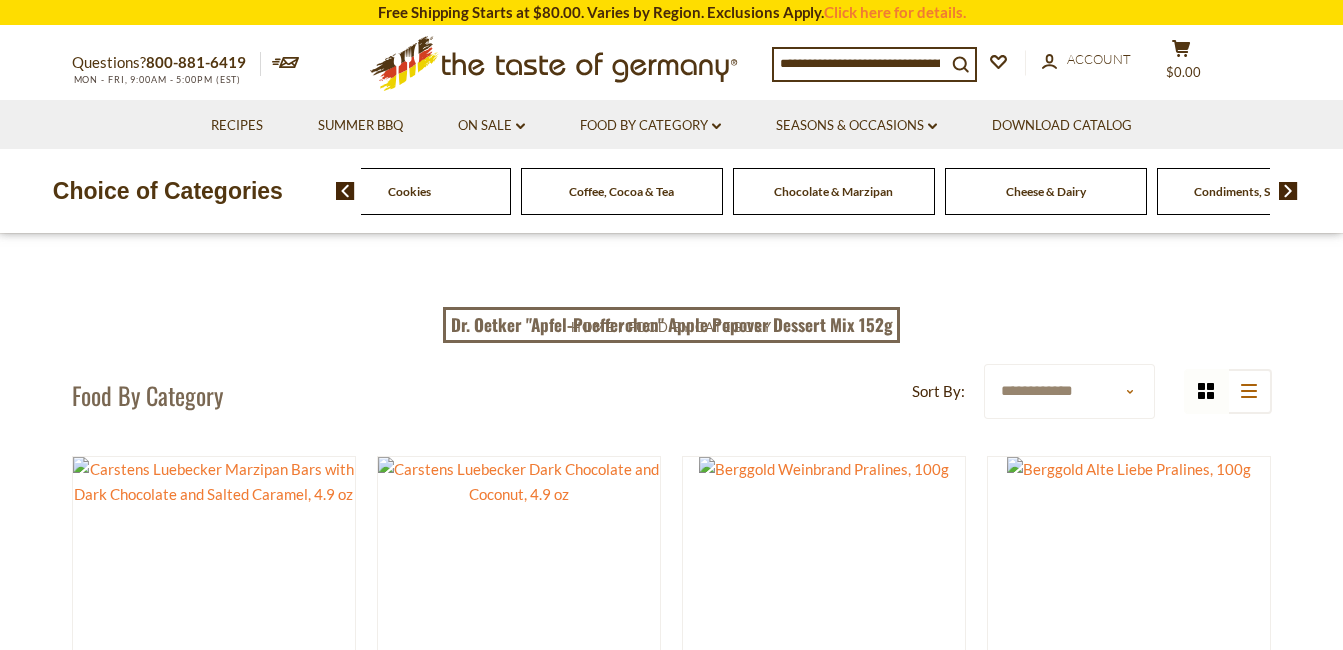 click at bounding box center [1288, 191] 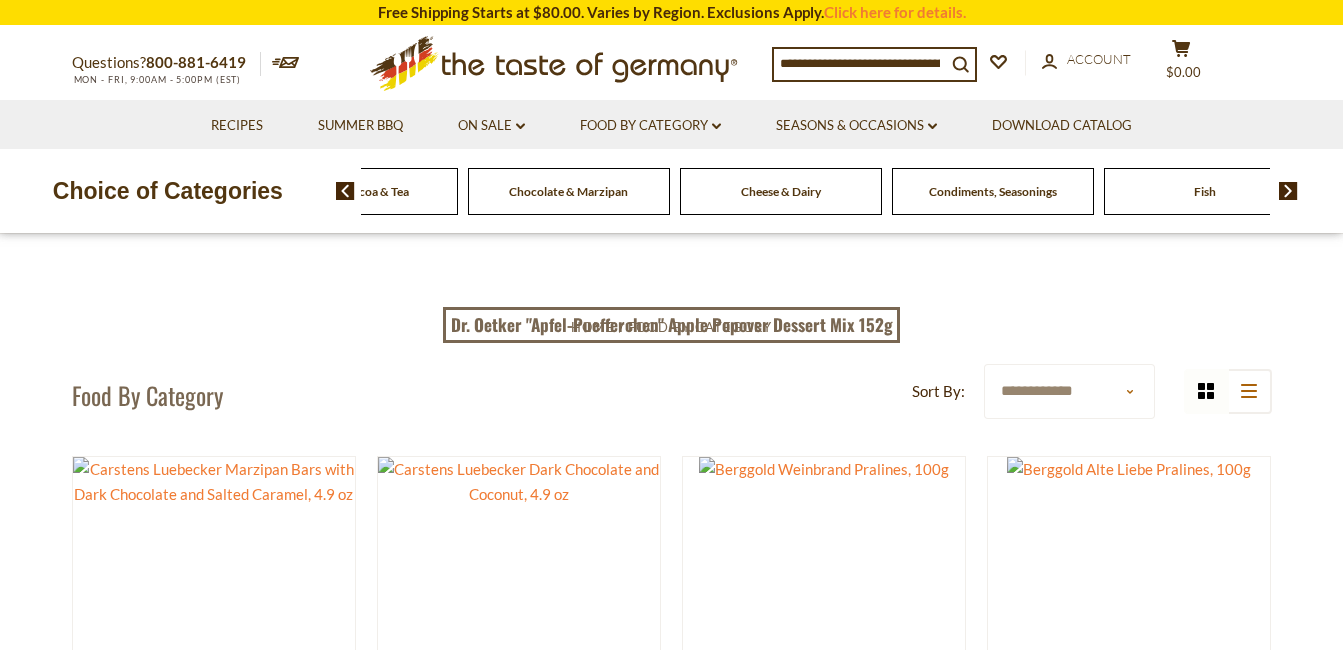 click on "Fish" at bounding box center (-1127, 191) 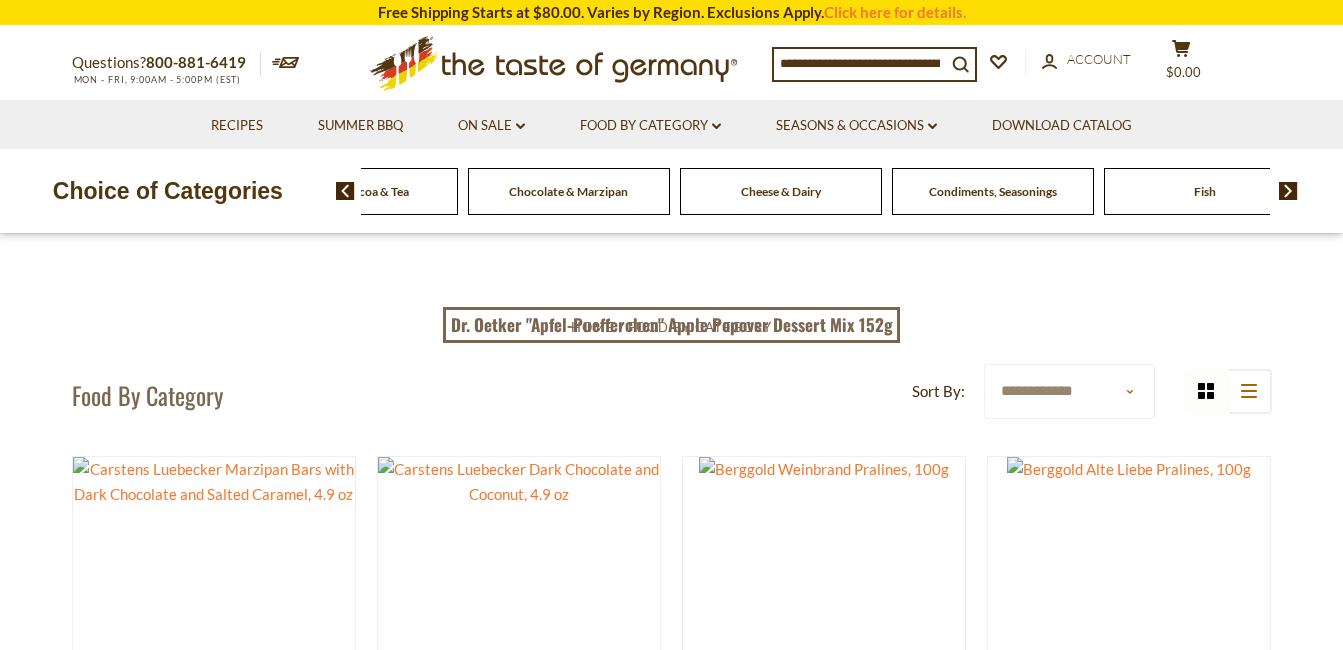 click on "Fish" at bounding box center (-1127, 191) 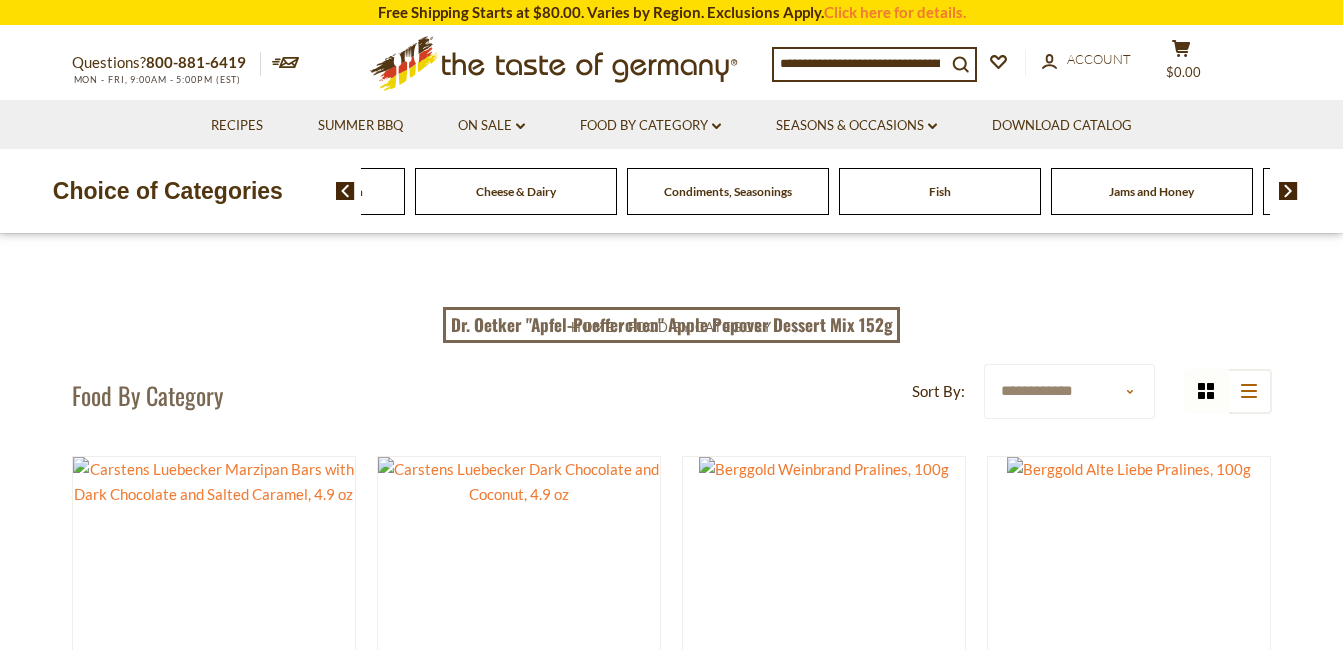 click on "Fish" at bounding box center (940, 191) 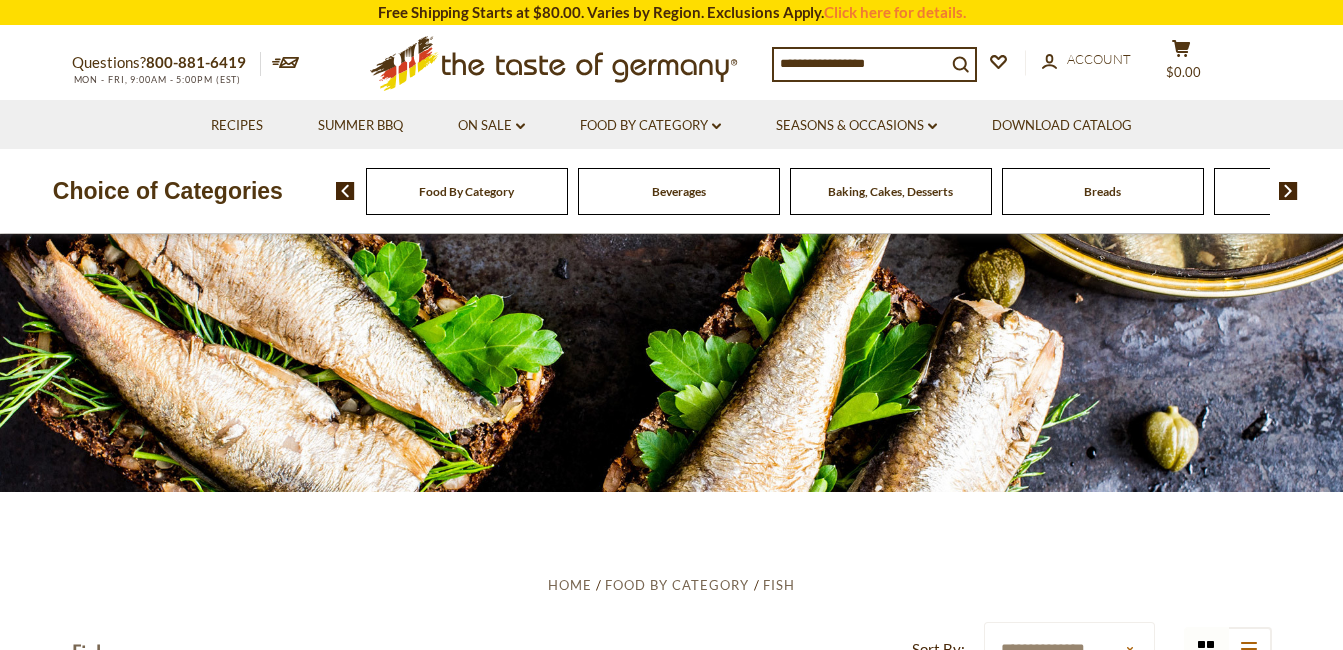 scroll, scrollTop: 0, scrollLeft: 0, axis: both 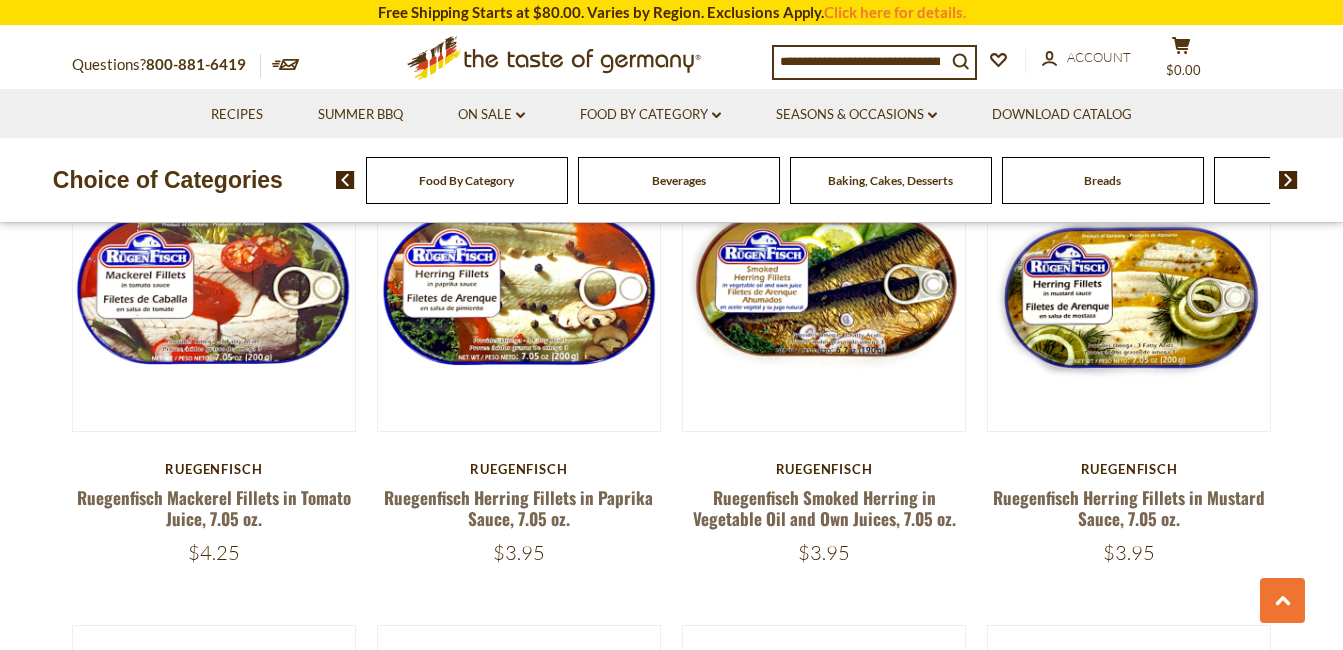 click on "Ruegenfisch" at bounding box center [824, 469] 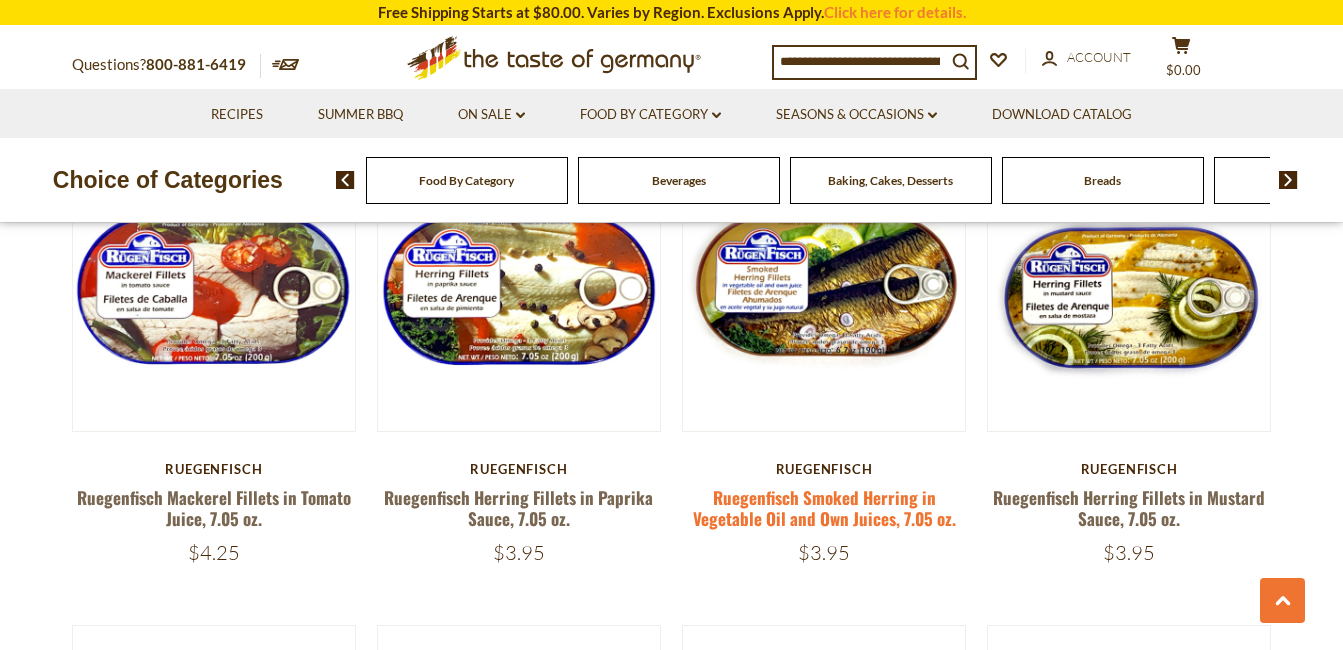 click on "Ruegenfisch Smoked Herring in Vegetable Oil and Own Juices, 7.05 oz." at bounding box center [824, 508] 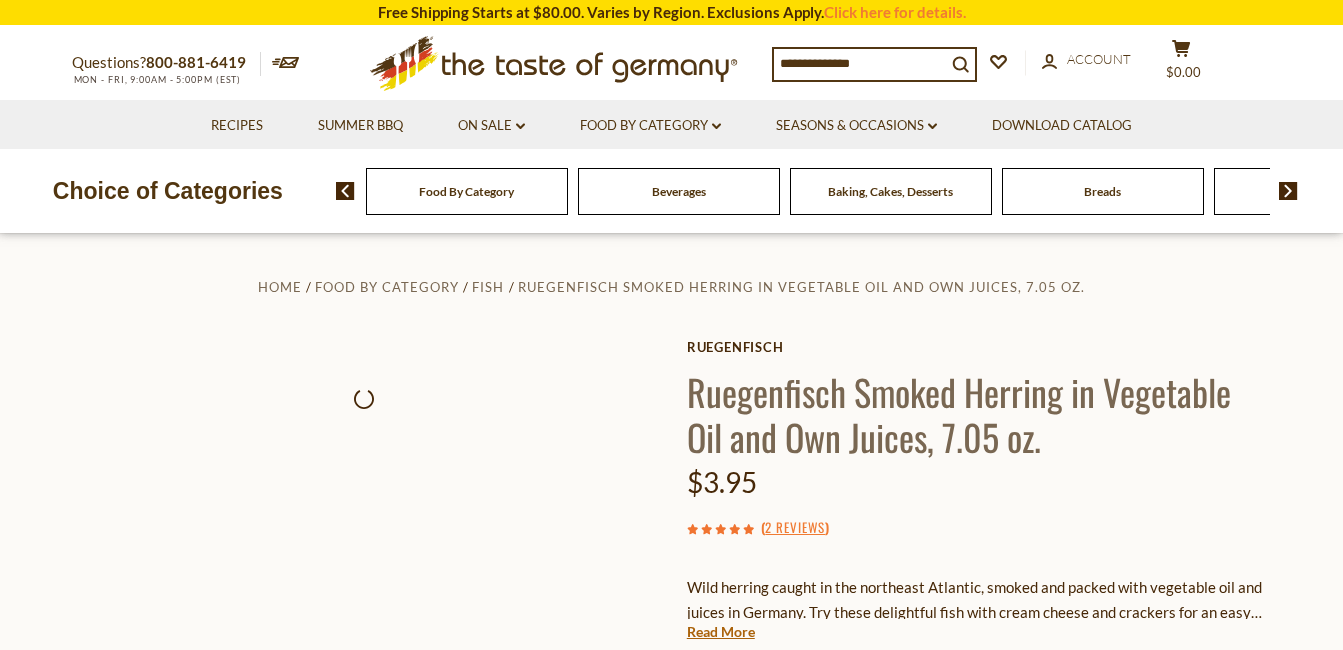 scroll, scrollTop: 0, scrollLeft: 0, axis: both 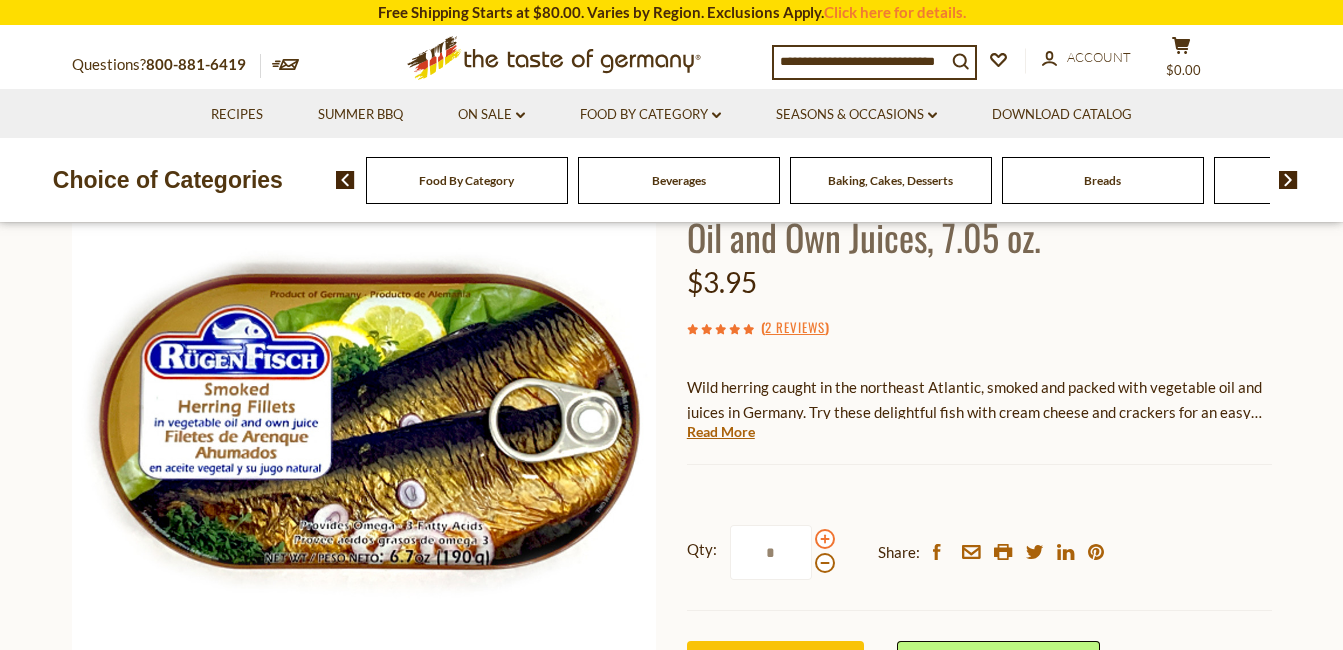 click at bounding box center [825, 539] 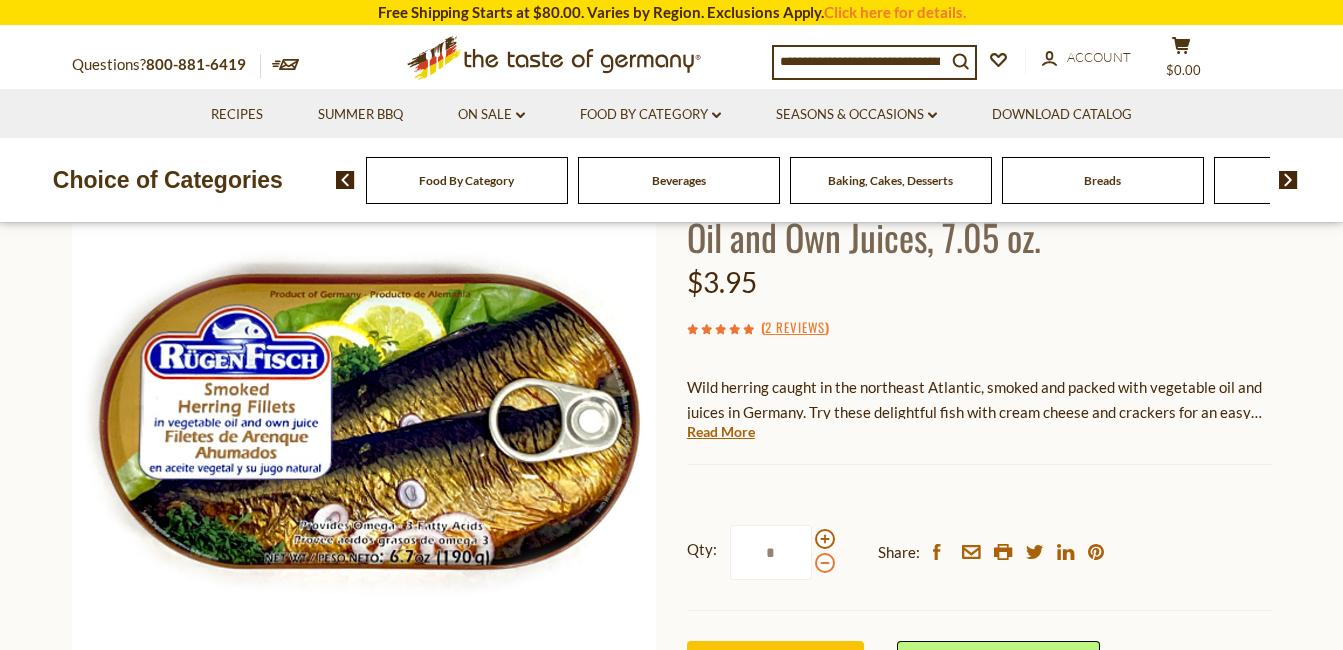 click at bounding box center [825, 563] 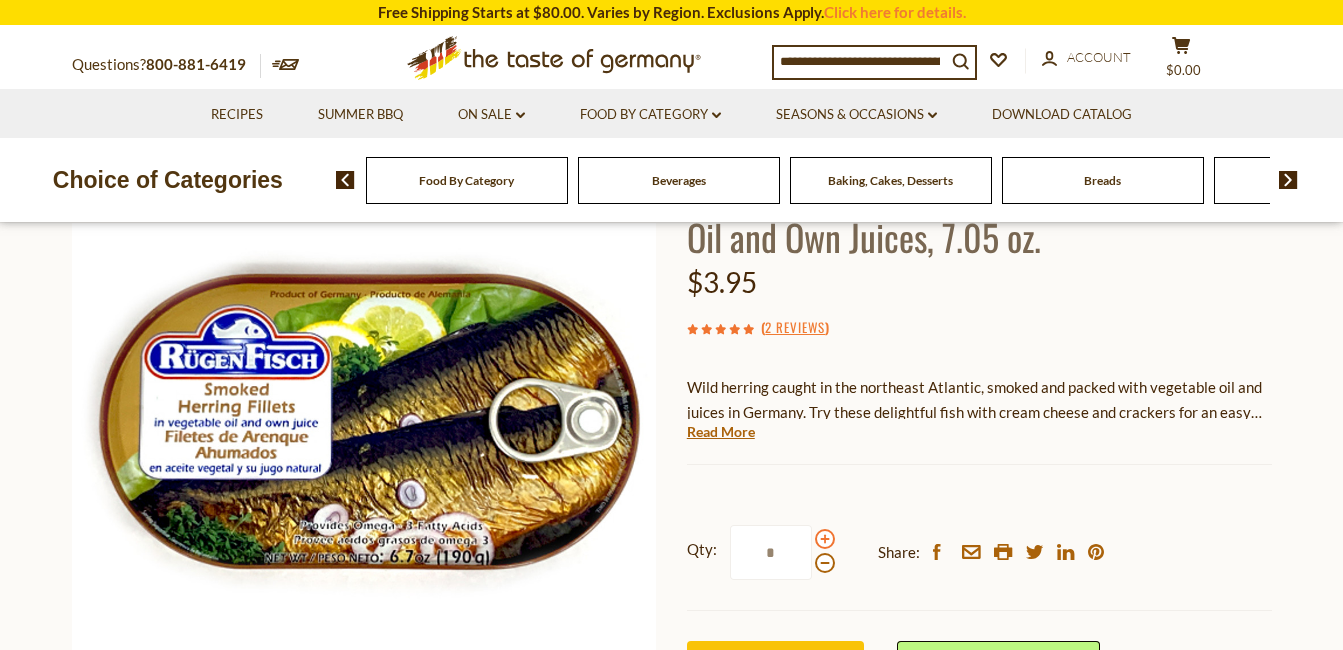click at bounding box center [825, 539] 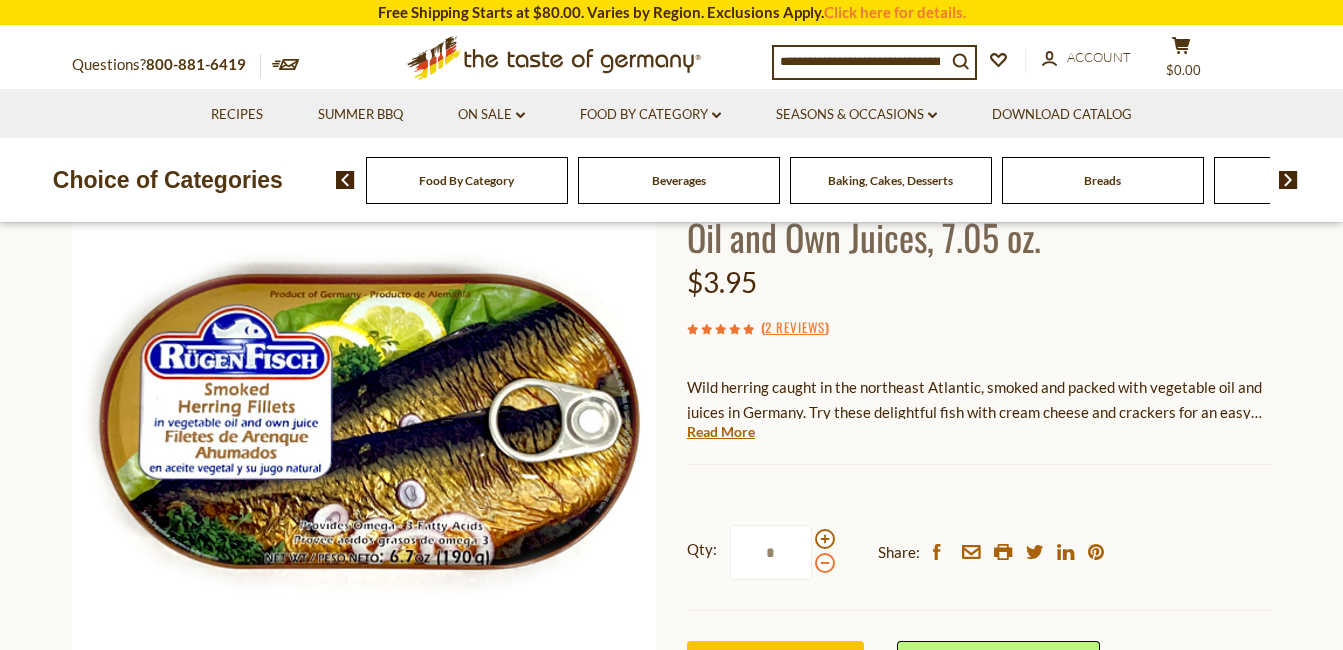click at bounding box center [825, 563] 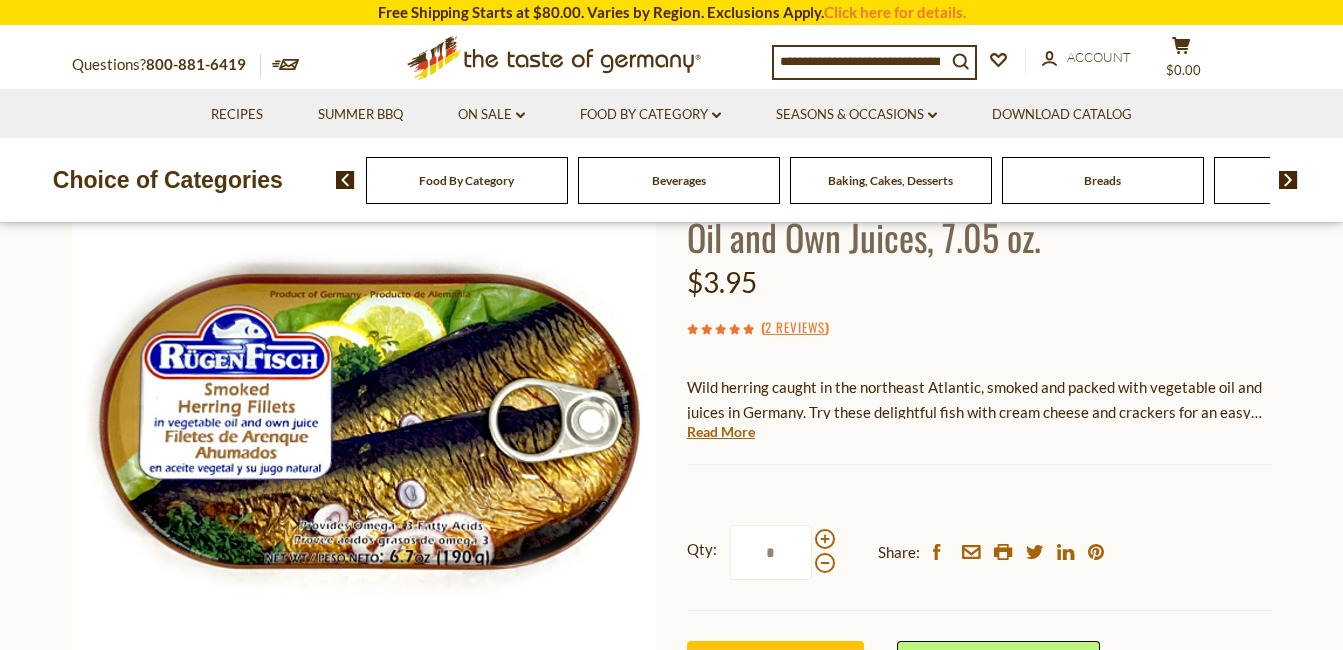 click on "*" at bounding box center [771, 552] 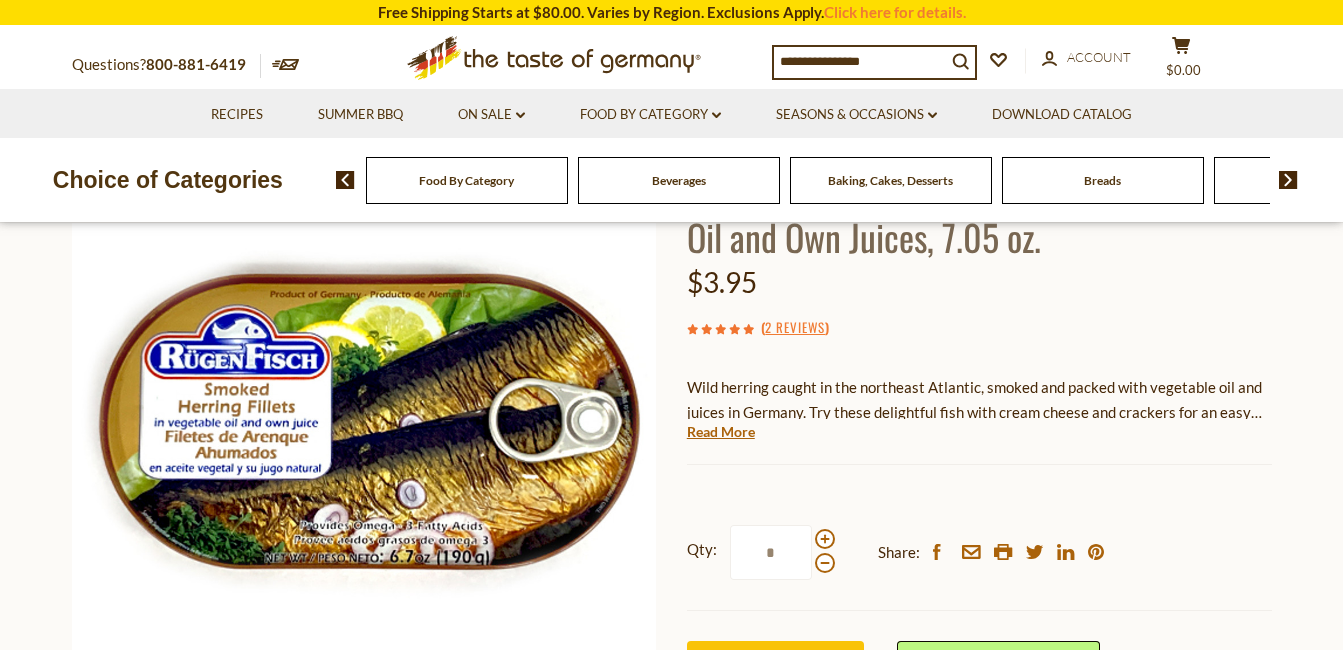 click on "*" at bounding box center [771, 552] 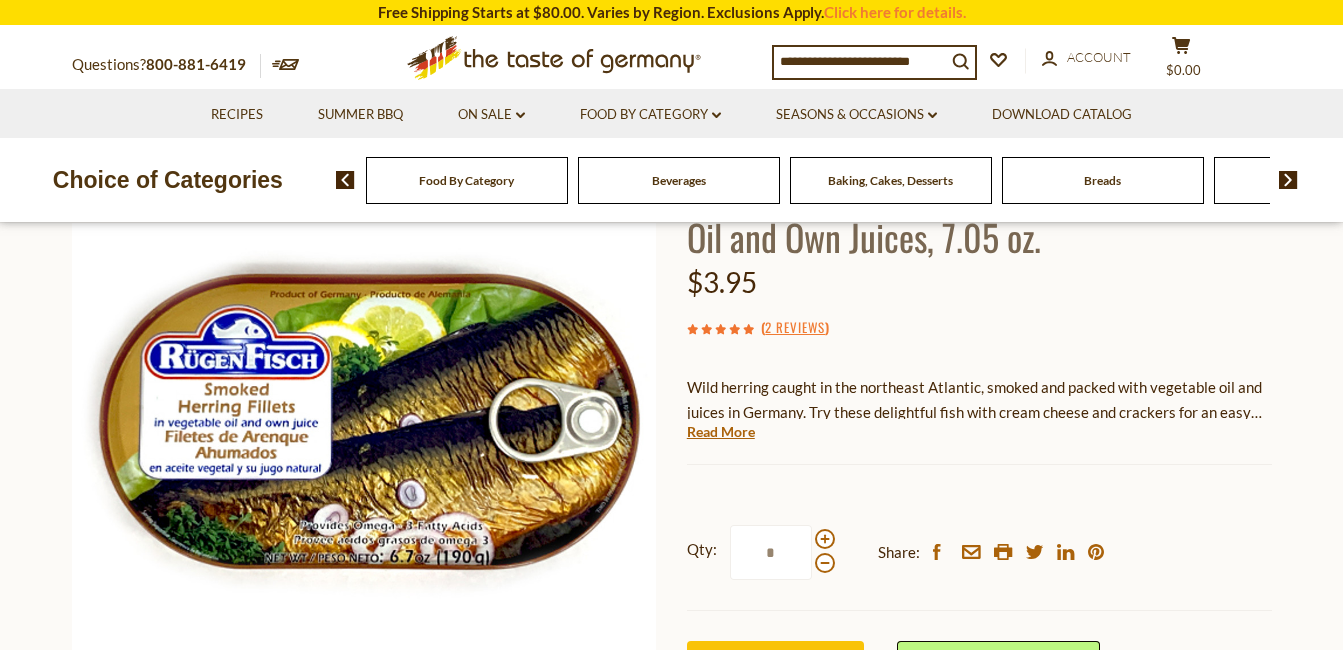 click on "*" at bounding box center (771, 552) 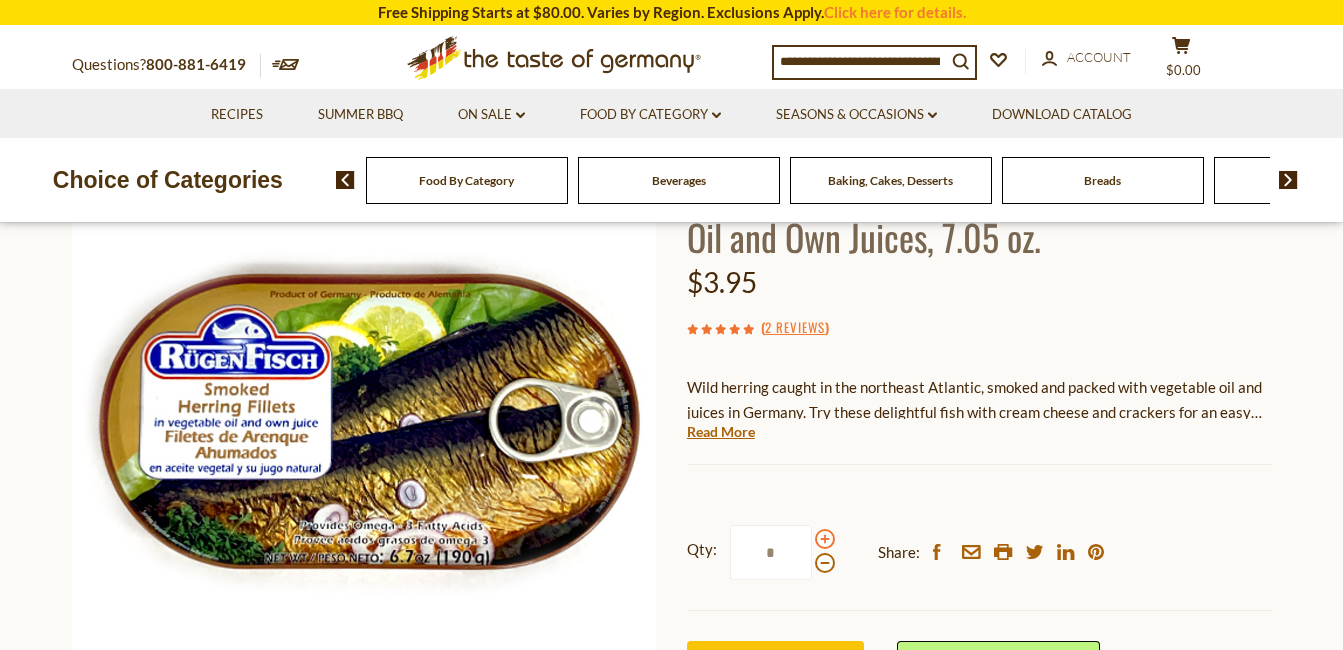 click at bounding box center [825, 539] 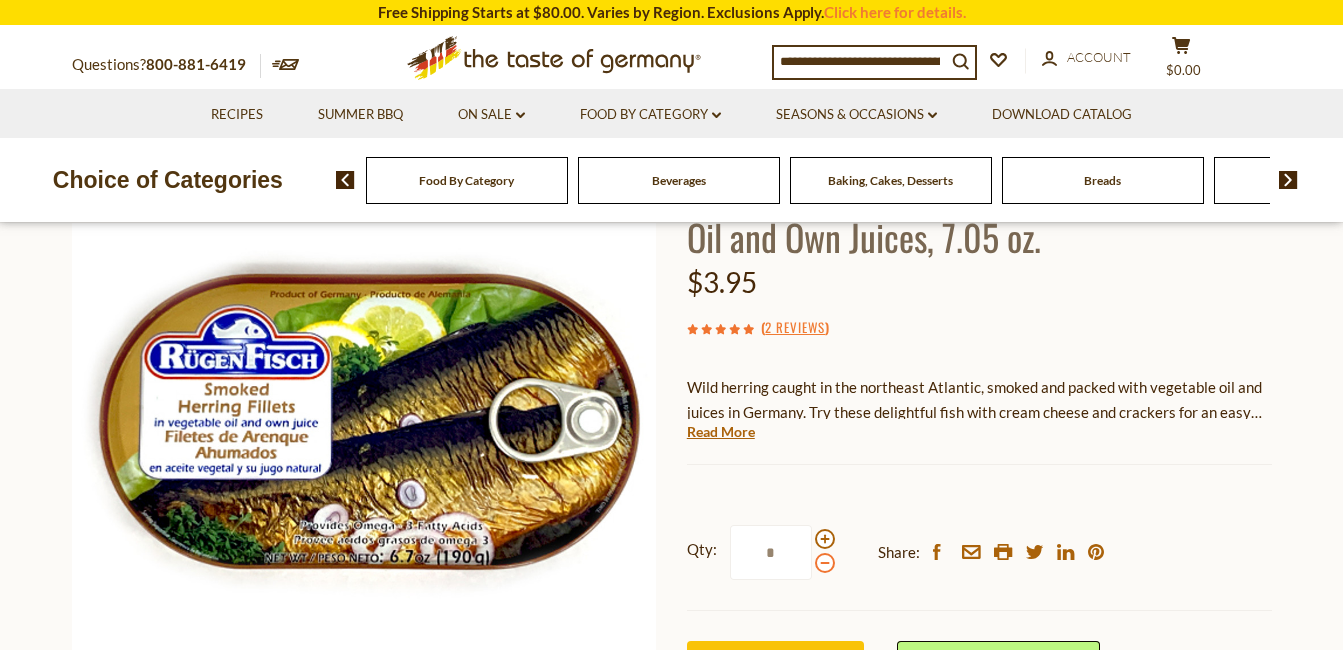 click at bounding box center (825, 563) 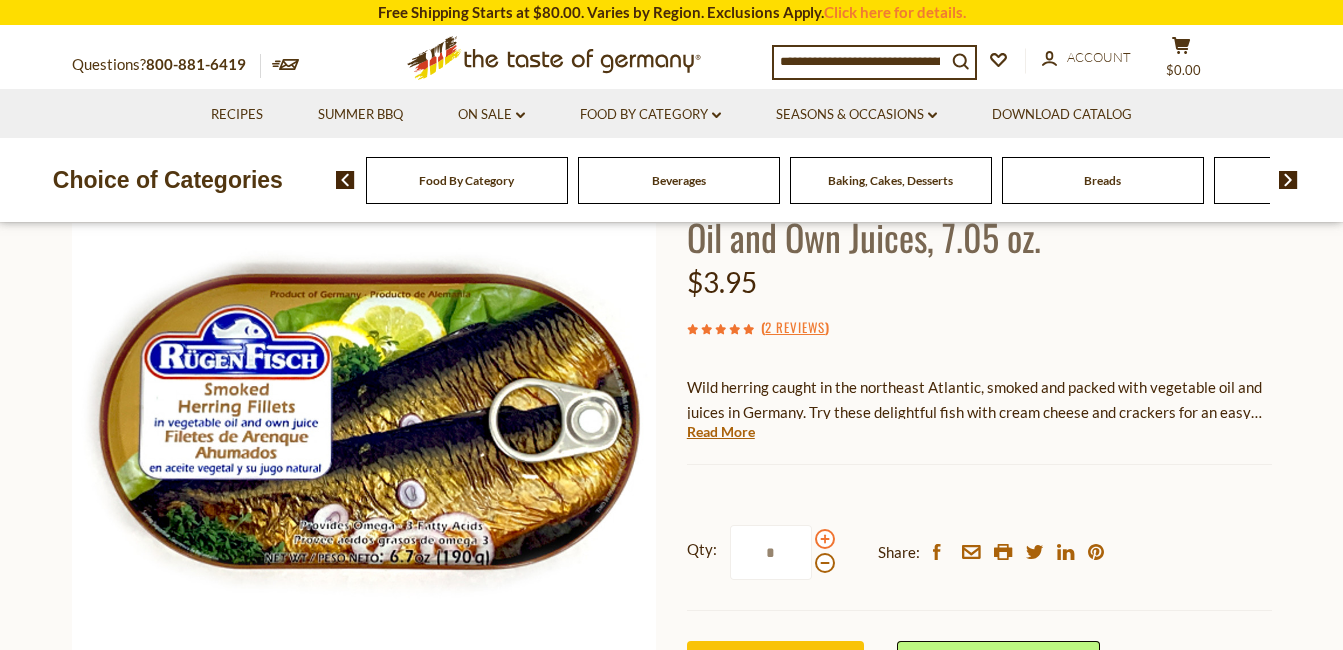 click at bounding box center [825, 539] 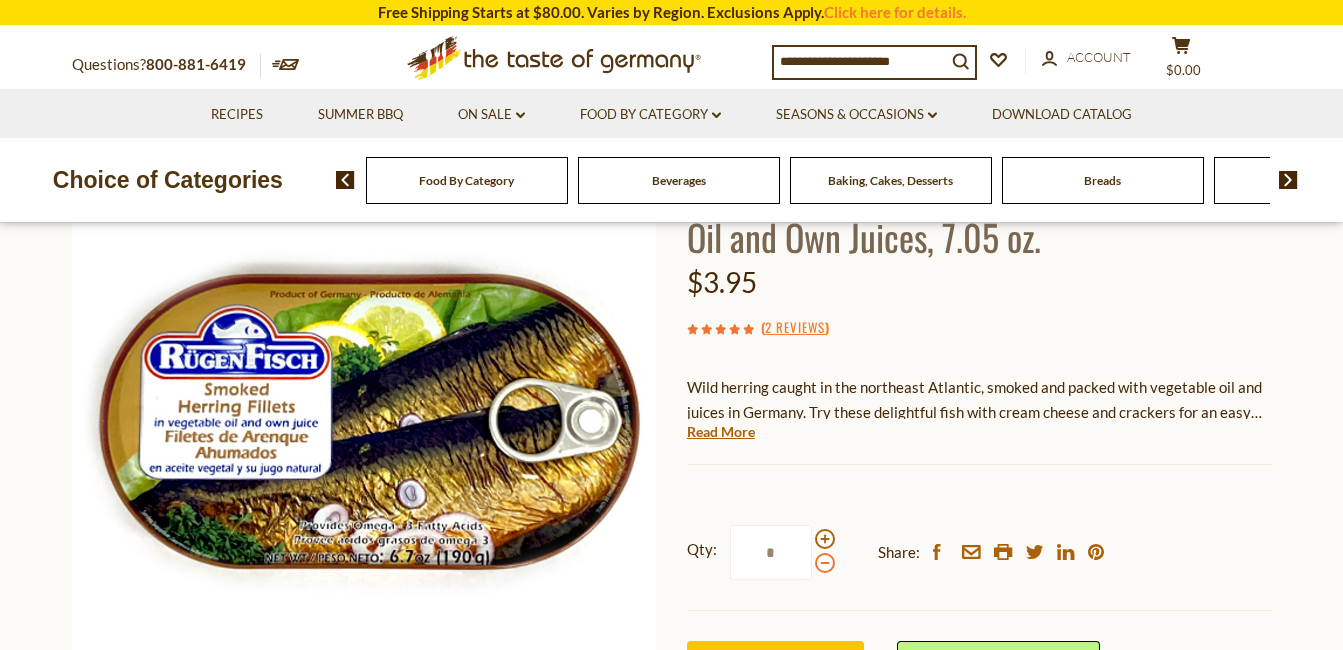 click at bounding box center (825, 563) 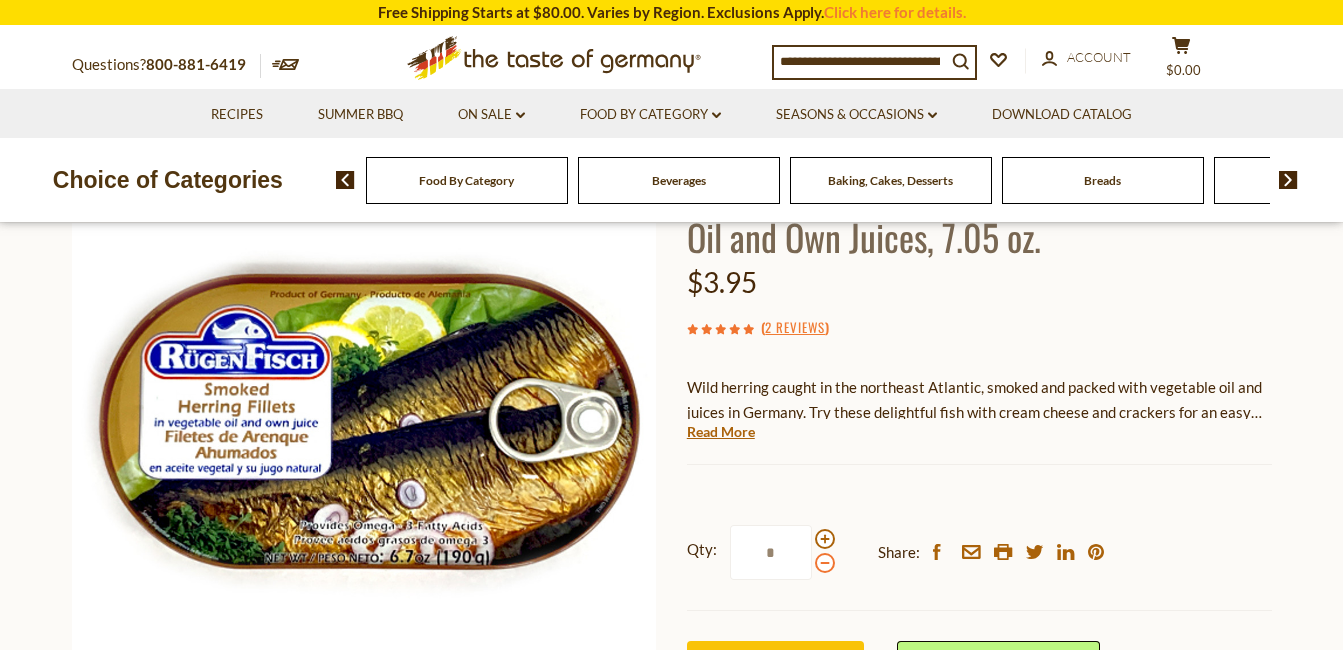 click at bounding box center (825, 563) 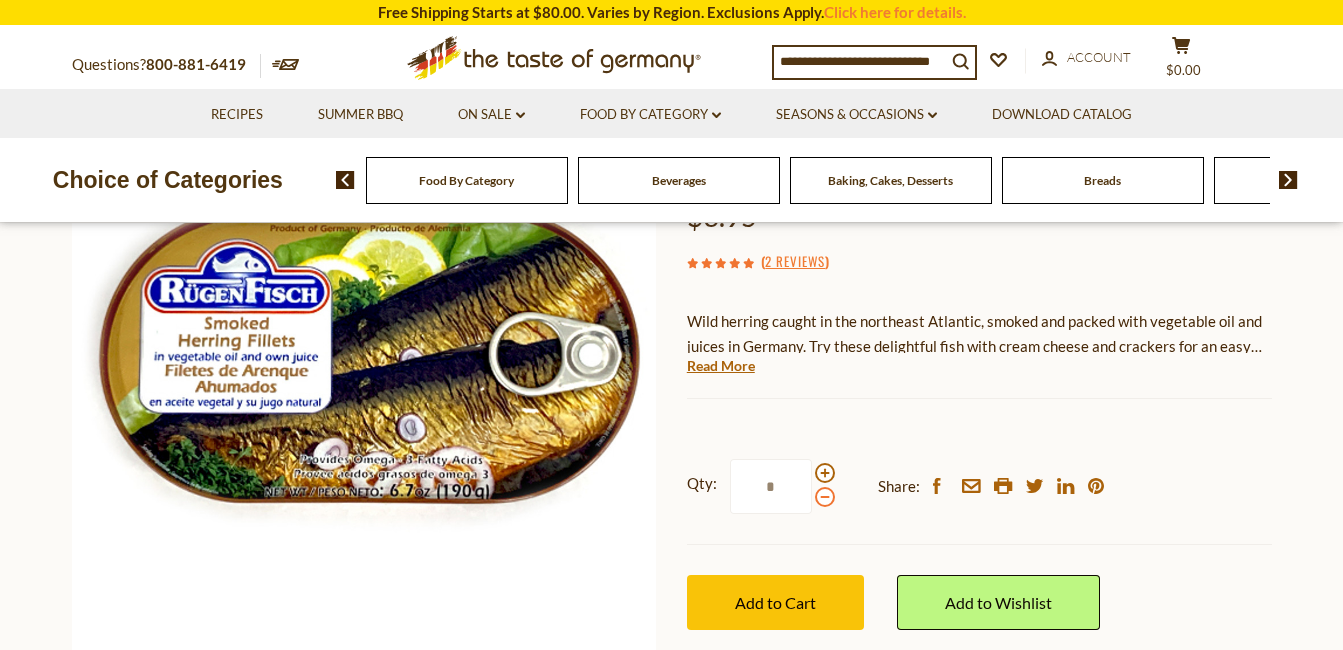 scroll, scrollTop: 300, scrollLeft: 0, axis: vertical 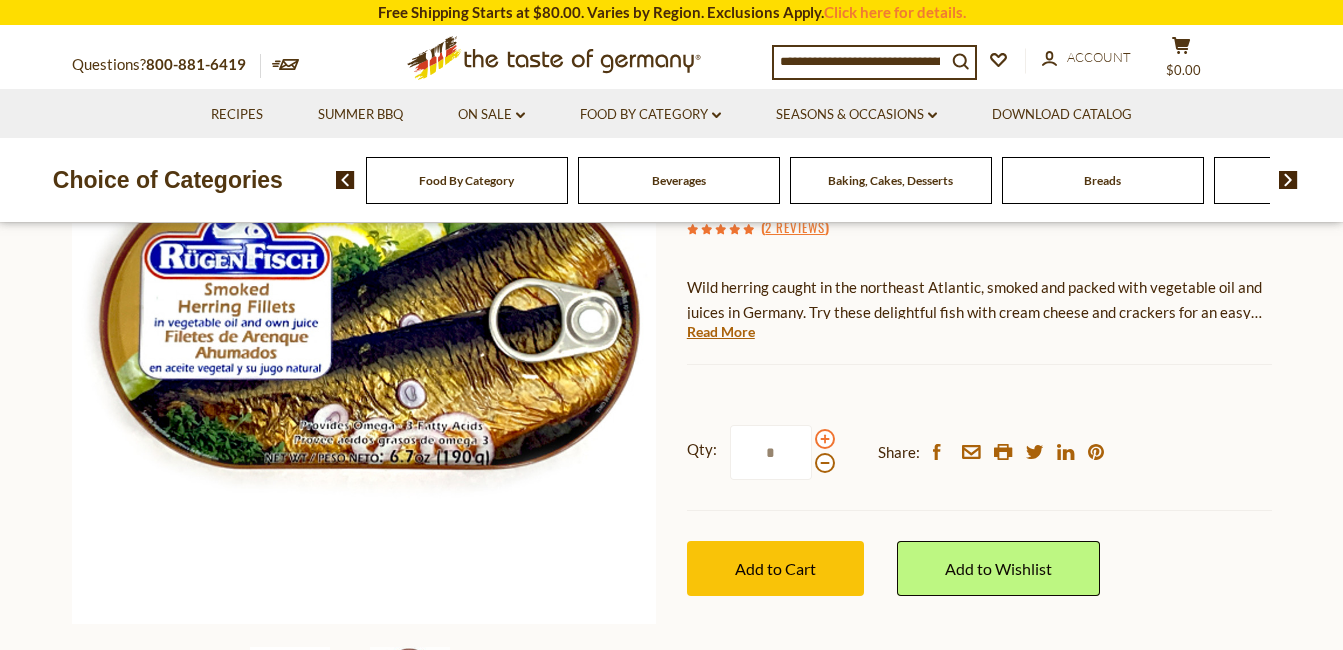 click at bounding box center (825, 439) 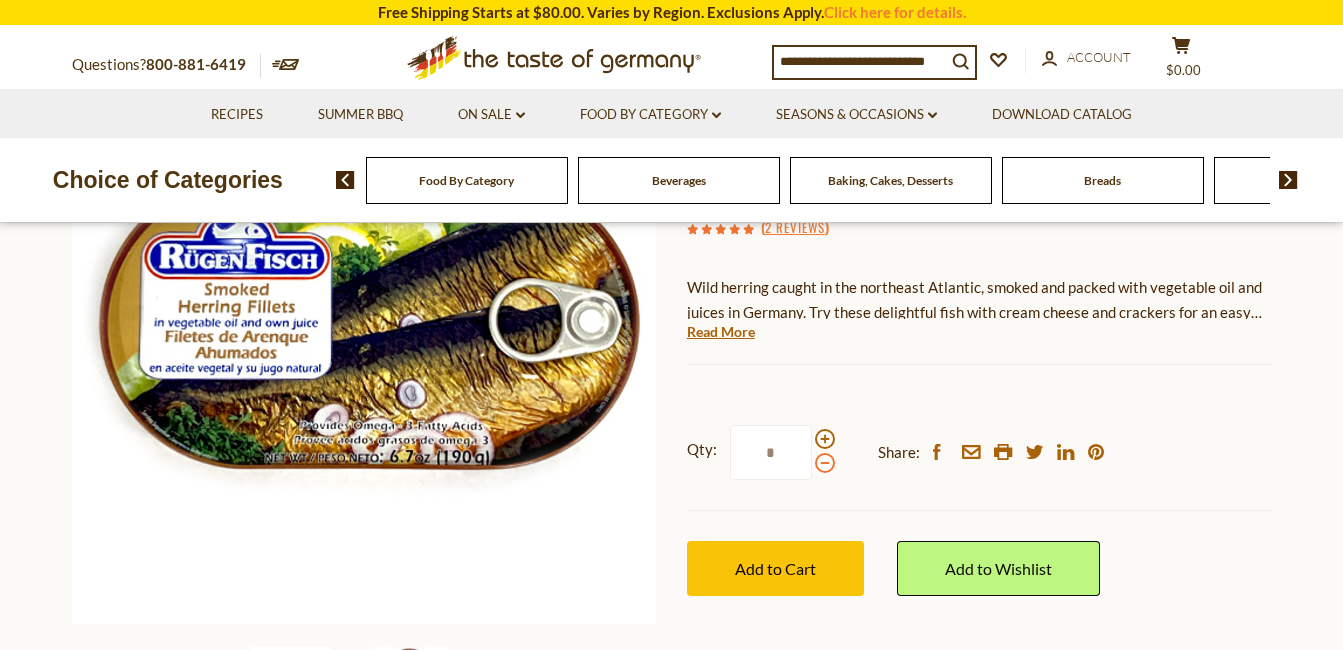 click at bounding box center (825, 463) 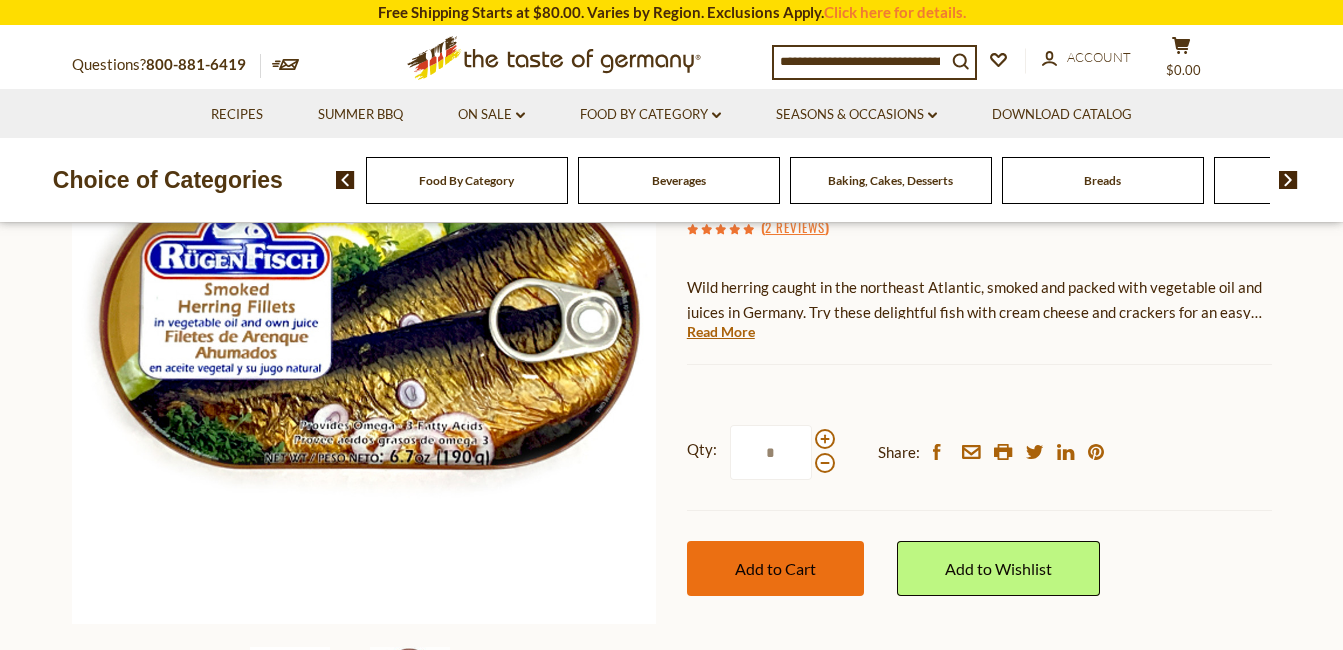 click on "Add to Cart" at bounding box center (775, 568) 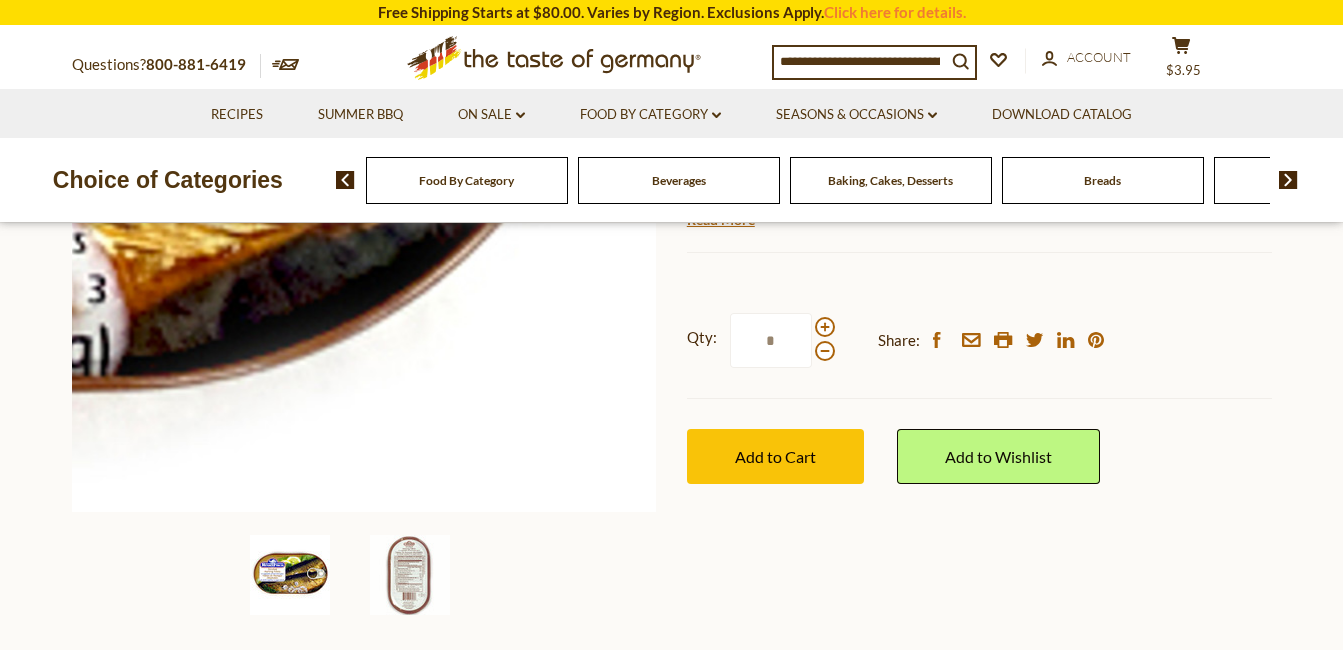 scroll, scrollTop: 400, scrollLeft: 0, axis: vertical 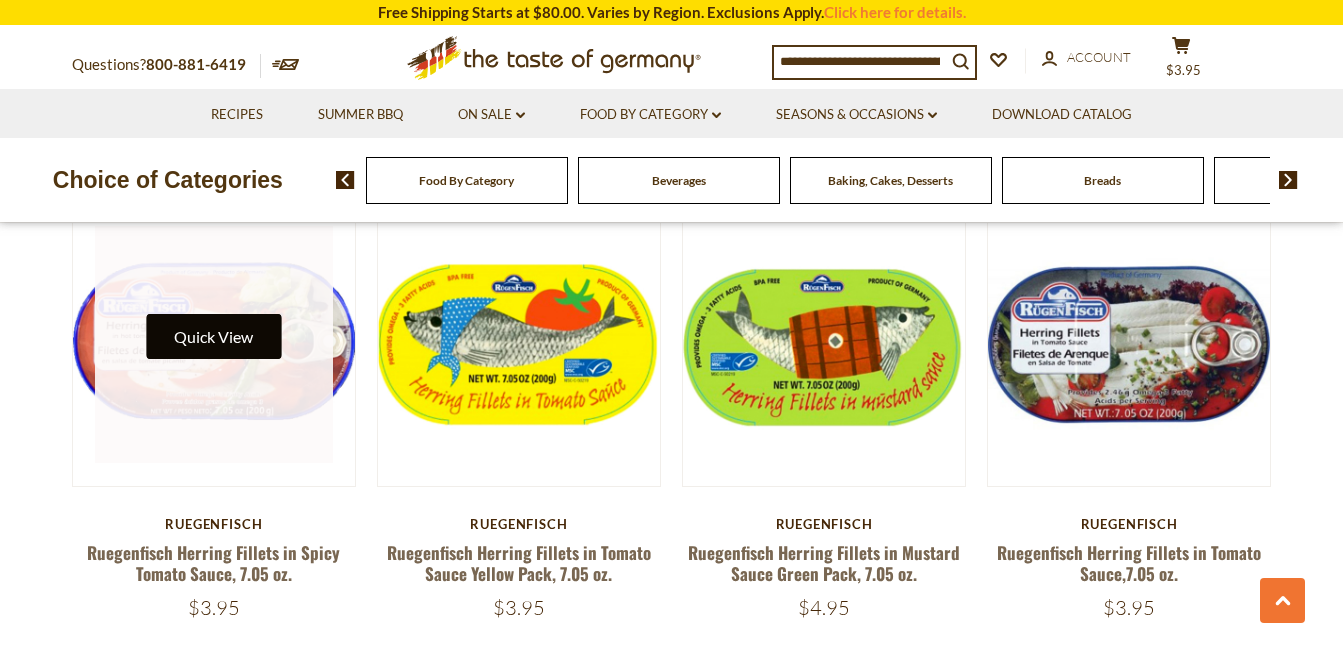 click on "Quick View" at bounding box center (213, 336) 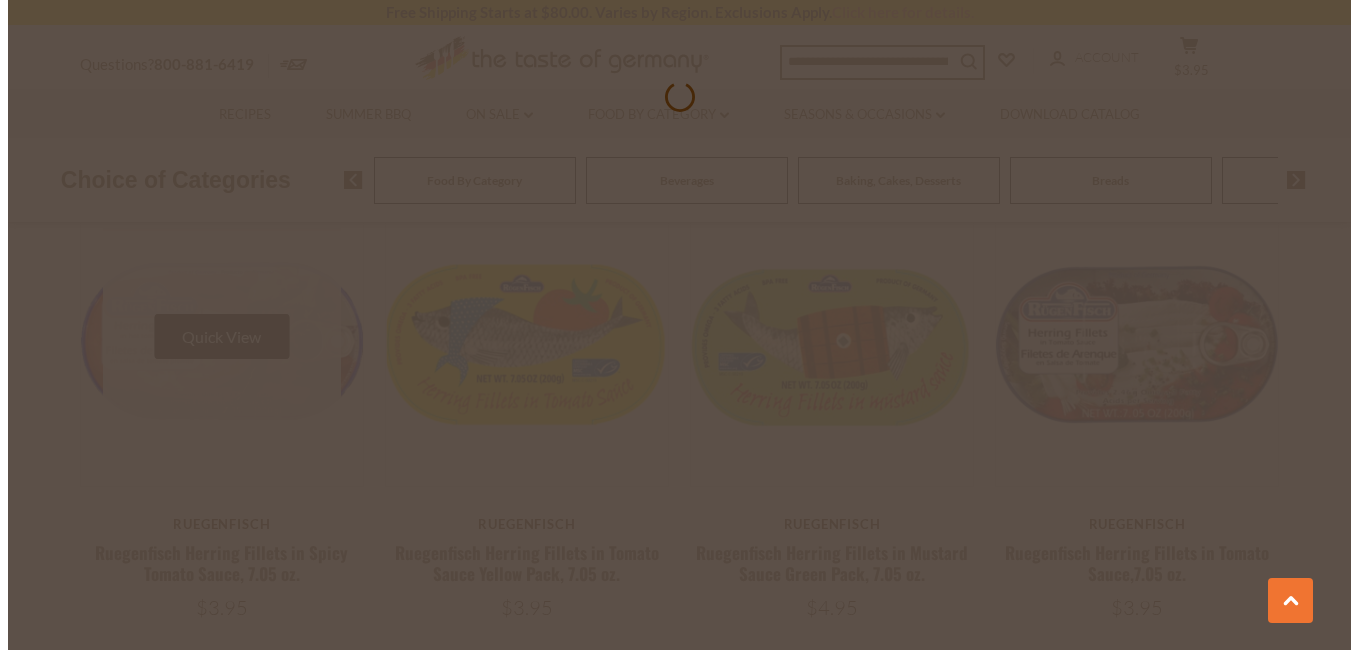 scroll, scrollTop: 2503, scrollLeft: 0, axis: vertical 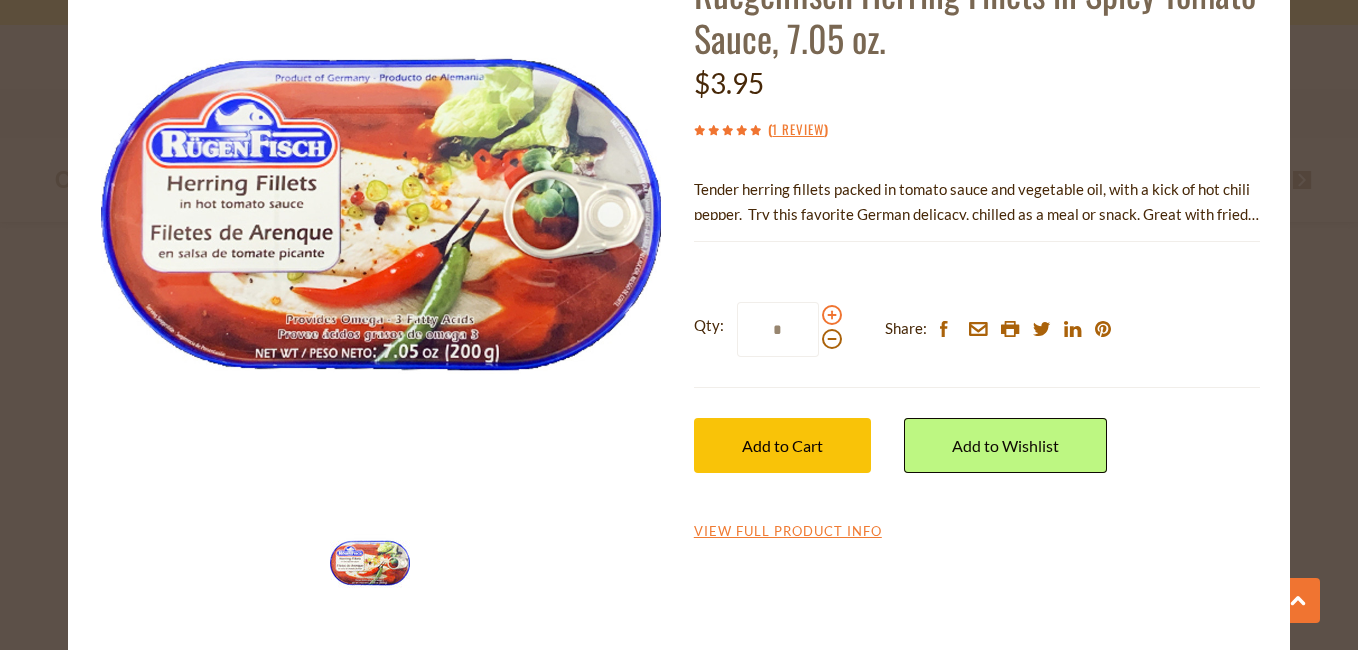 click at bounding box center (832, 315) 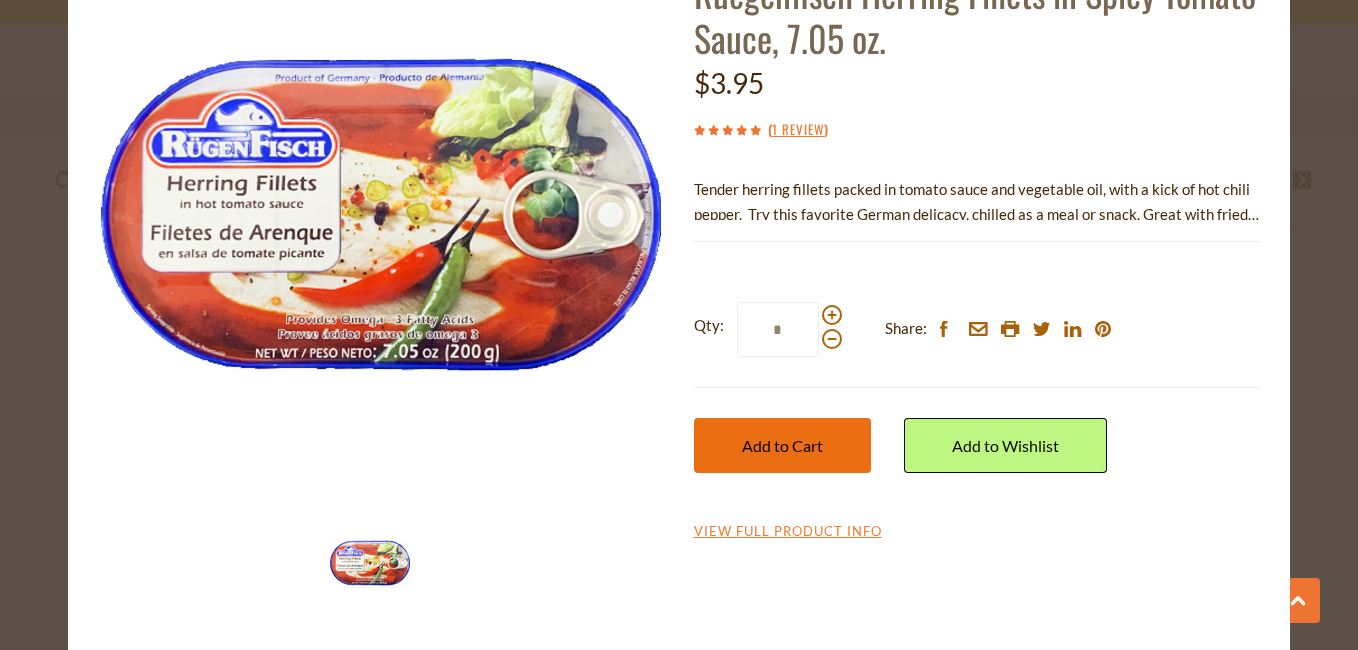 click on "Add to Cart" at bounding box center [782, 445] 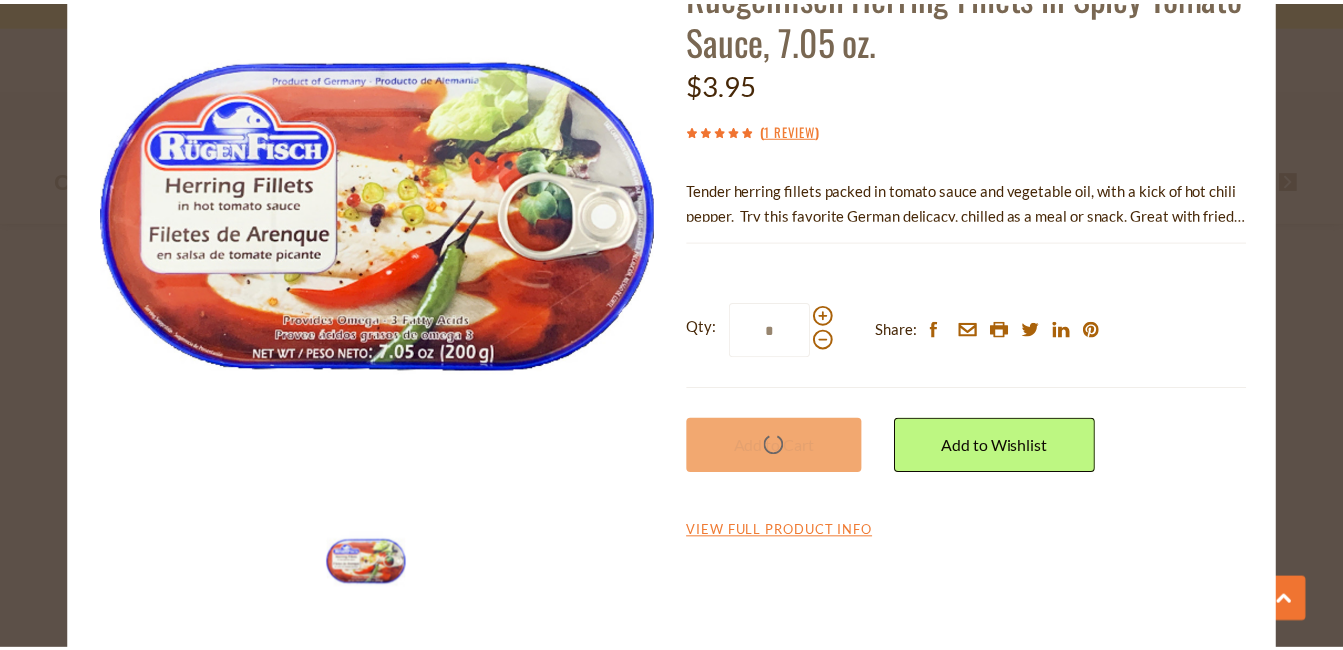scroll, scrollTop: 2500, scrollLeft: 0, axis: vertical 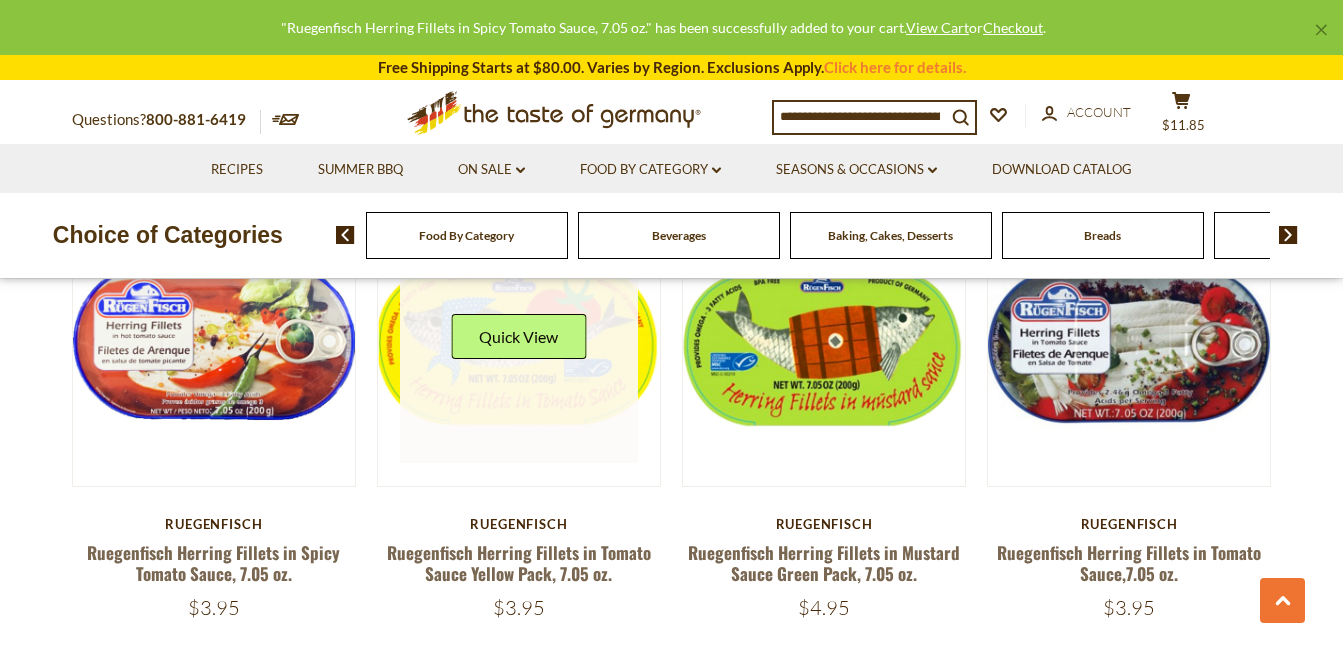 click at bounding box center (519, 345) 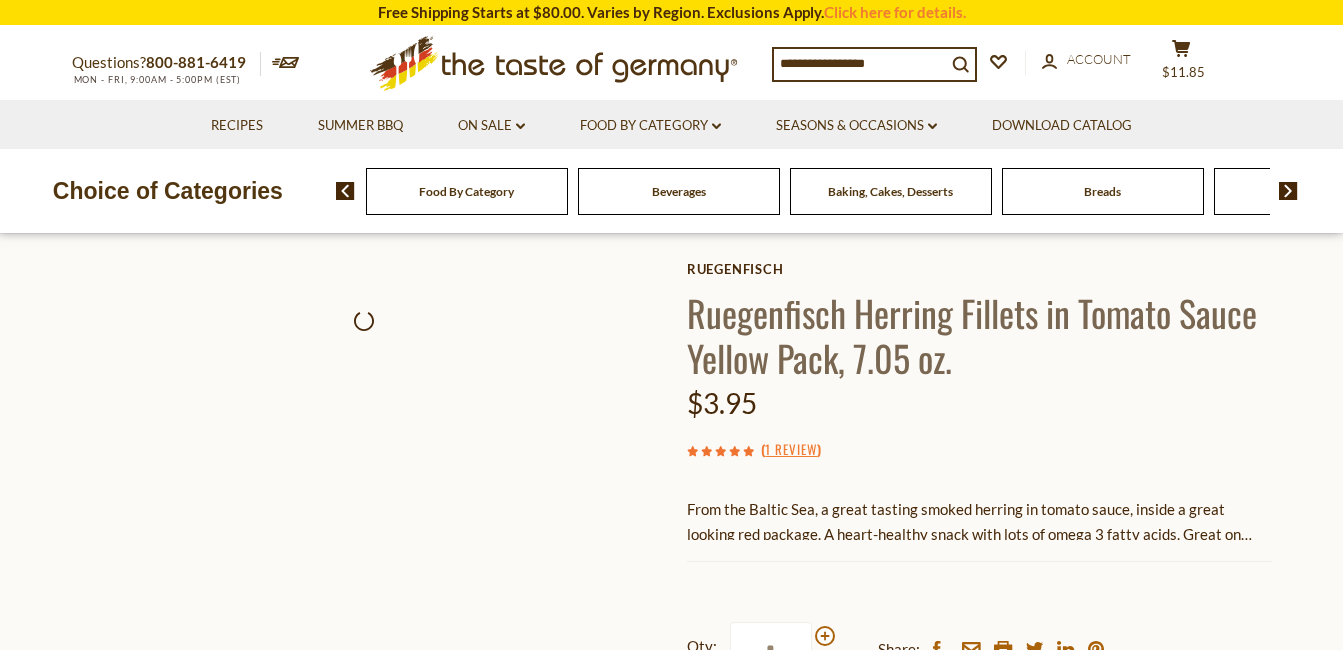 scroll, scrollTop: 0, scrollLeft: 0, axis: both 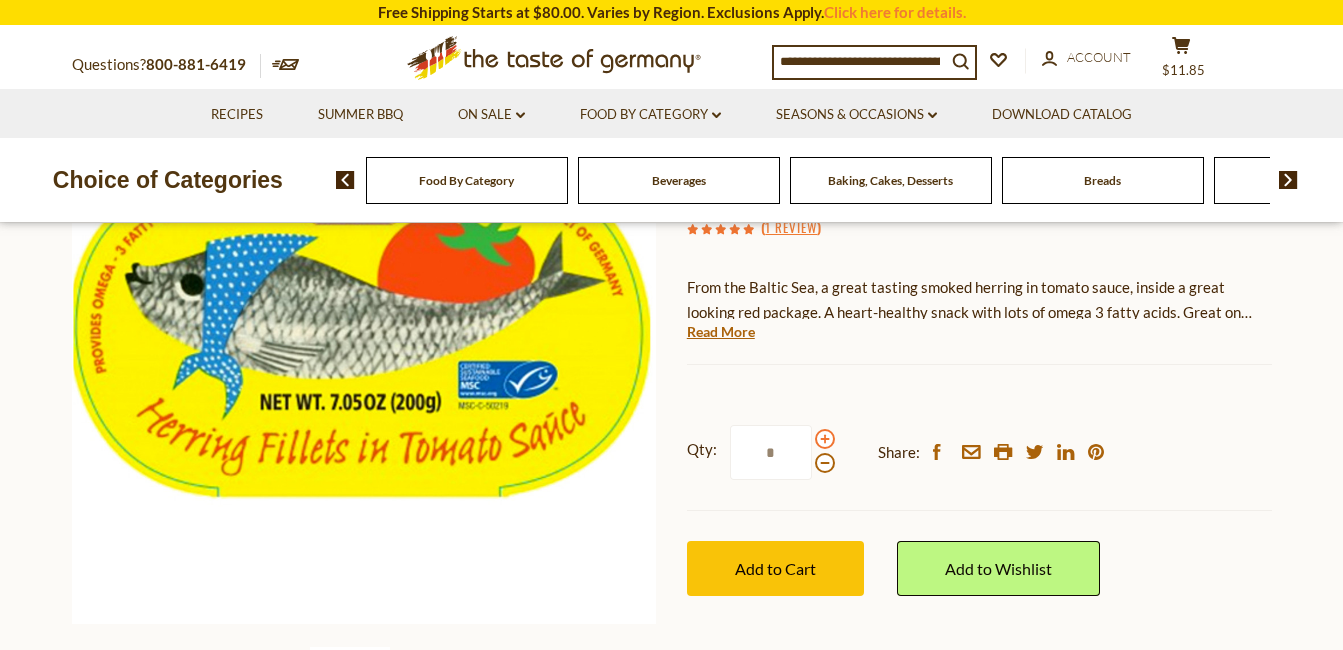 click at bounding box center (825, 439) 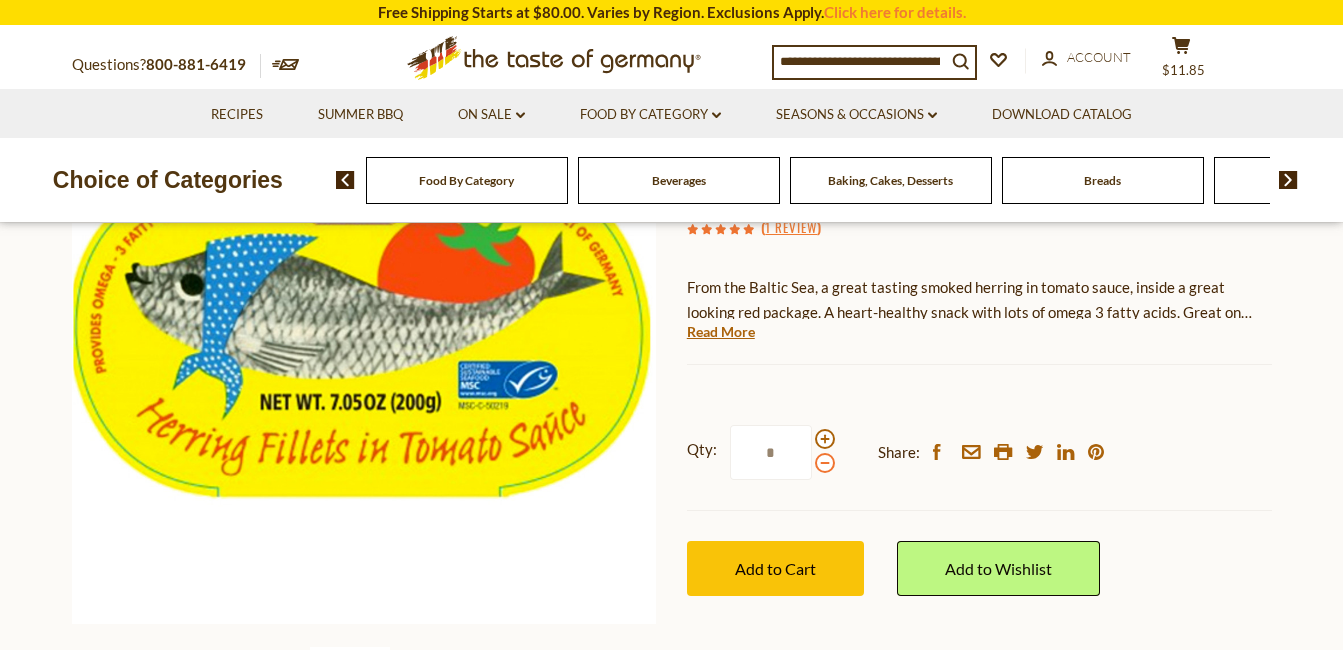 click at bounding box center [825, 463] 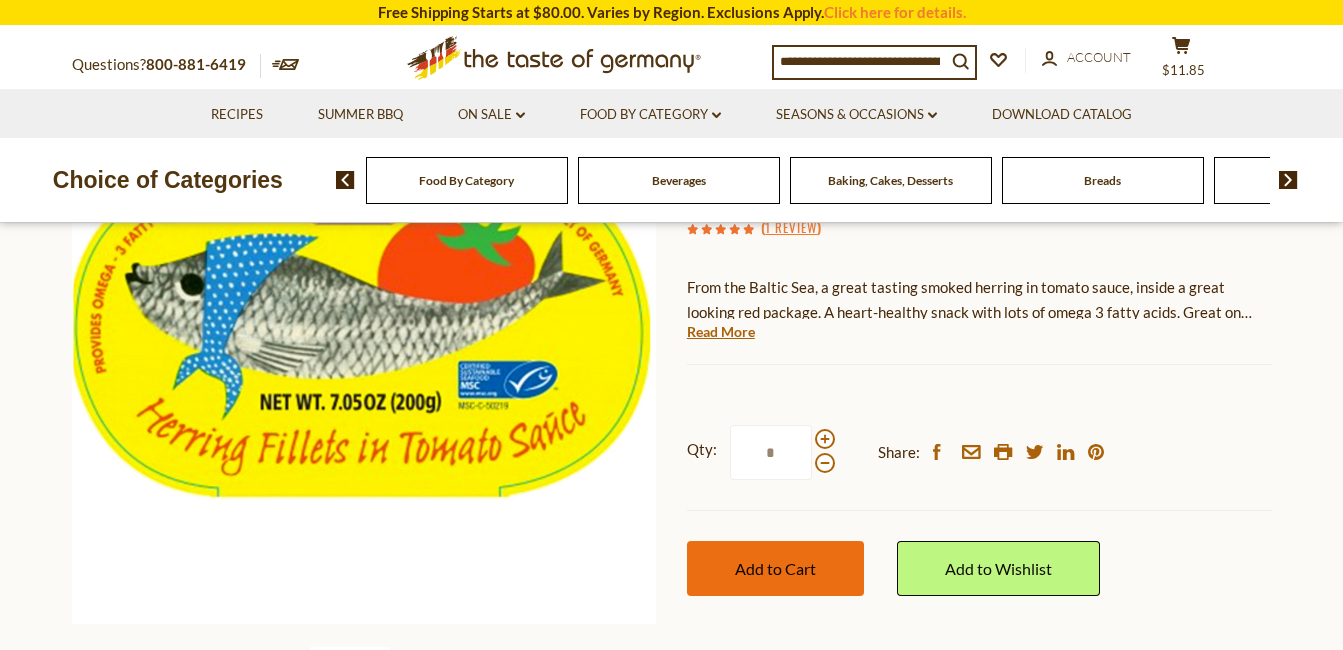 click on "Add to Cart" at bounding box center [775, 568] 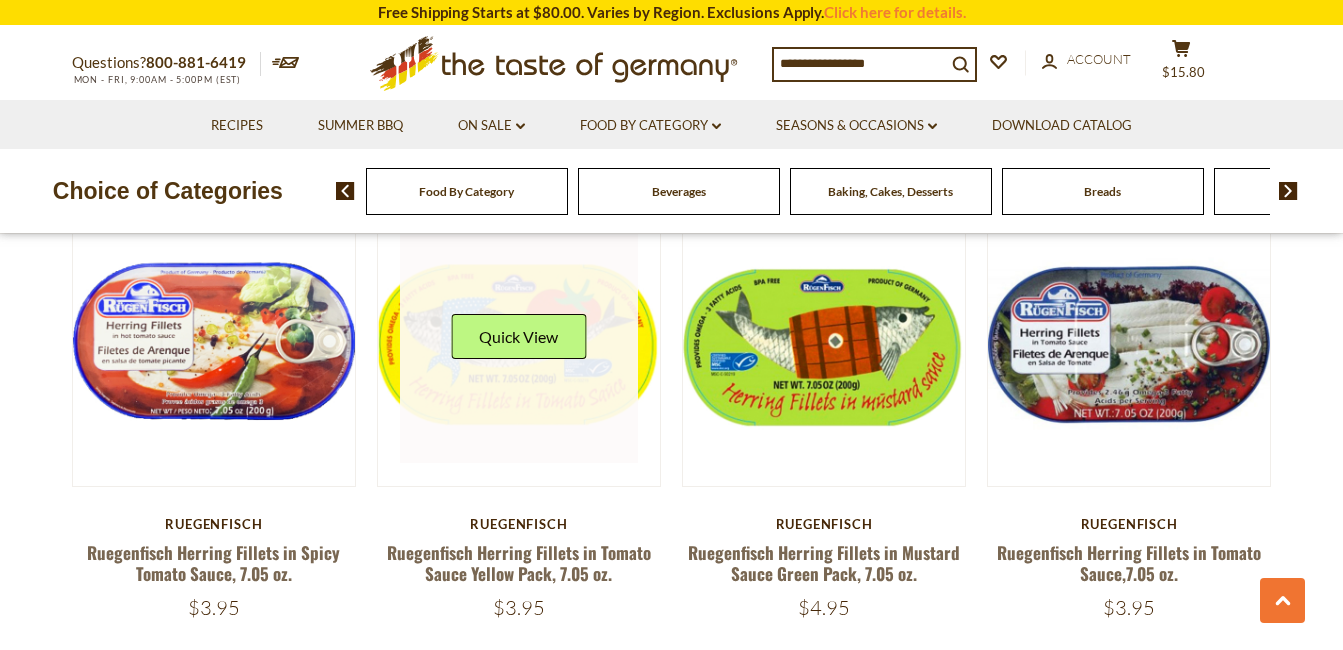 scroll, scrollTop: 2500, scrollLeft: 0, axis: vertical 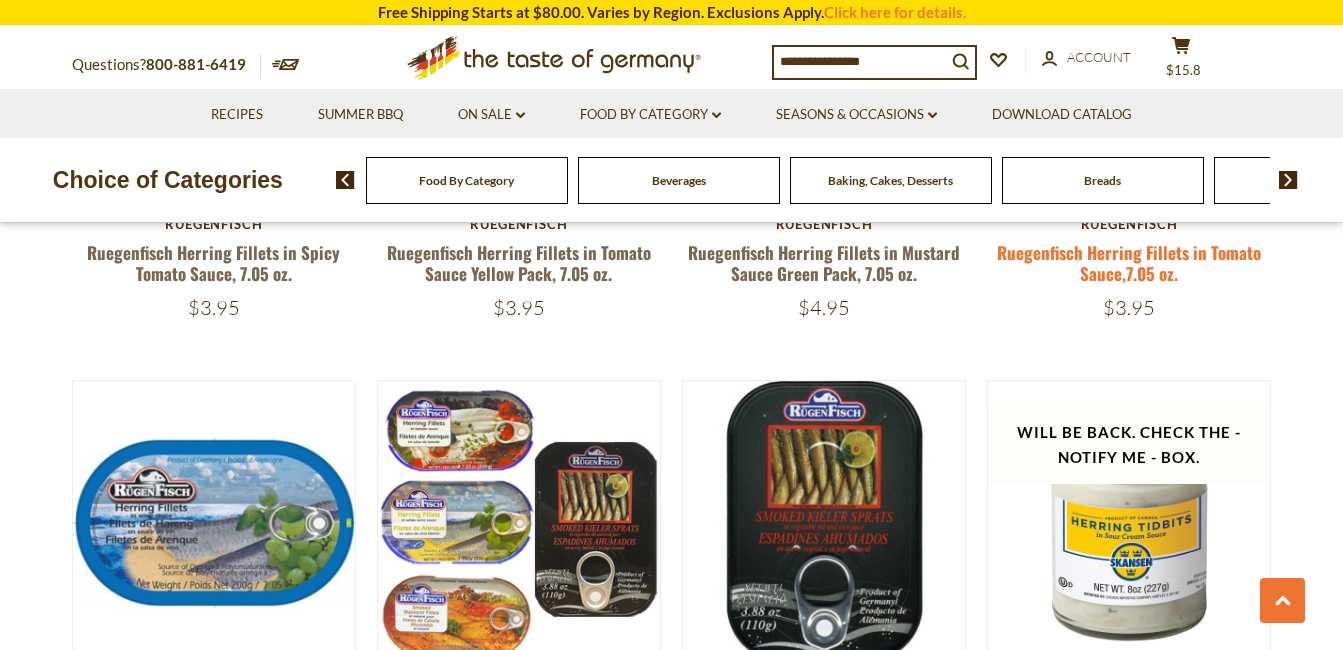 click on "Ruegenfisch Herring Fillets in Tomato Sauce,7.05 oz." at bounding box center [1129, 263] 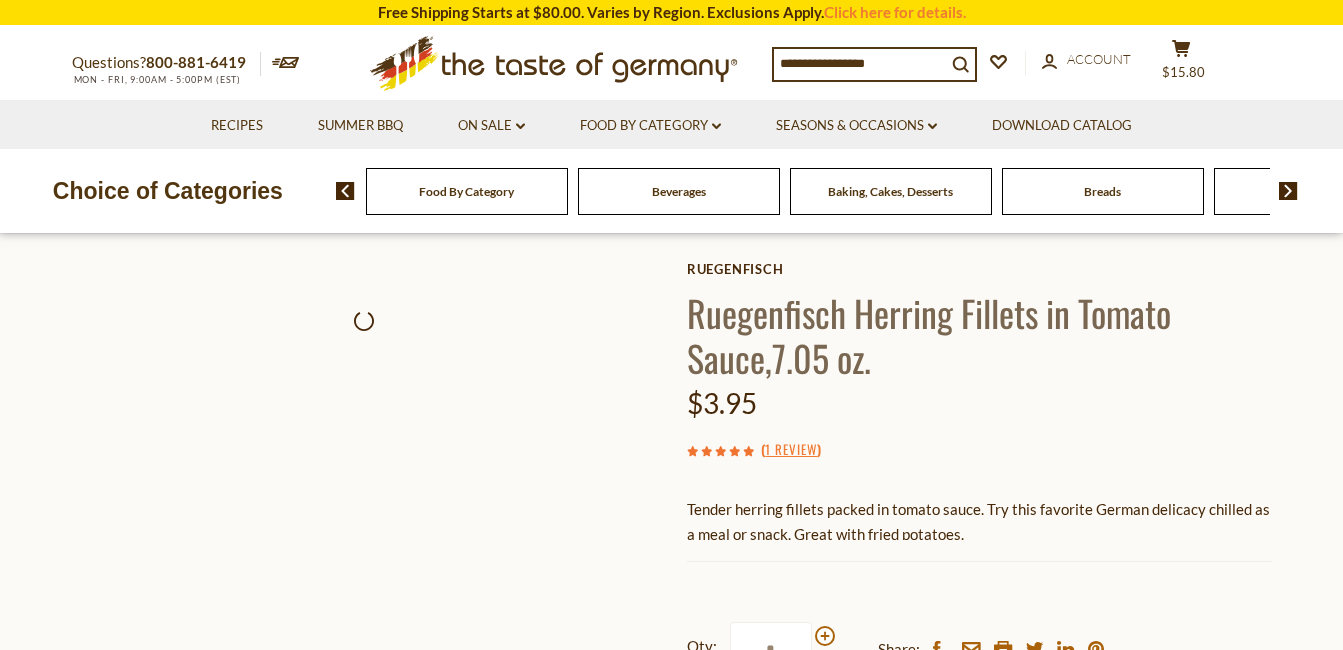 scroll, scrollTop: 0, scrollLeft: 0, axis: both 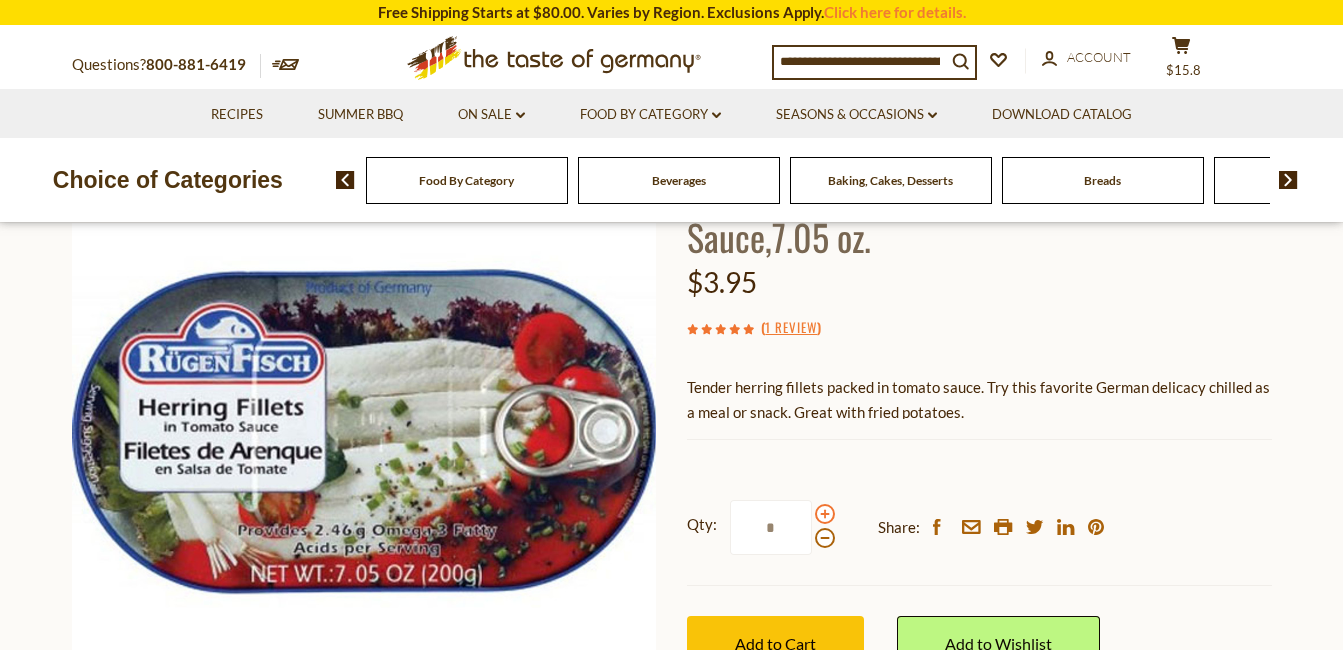 click at bounding box center [825, 514] 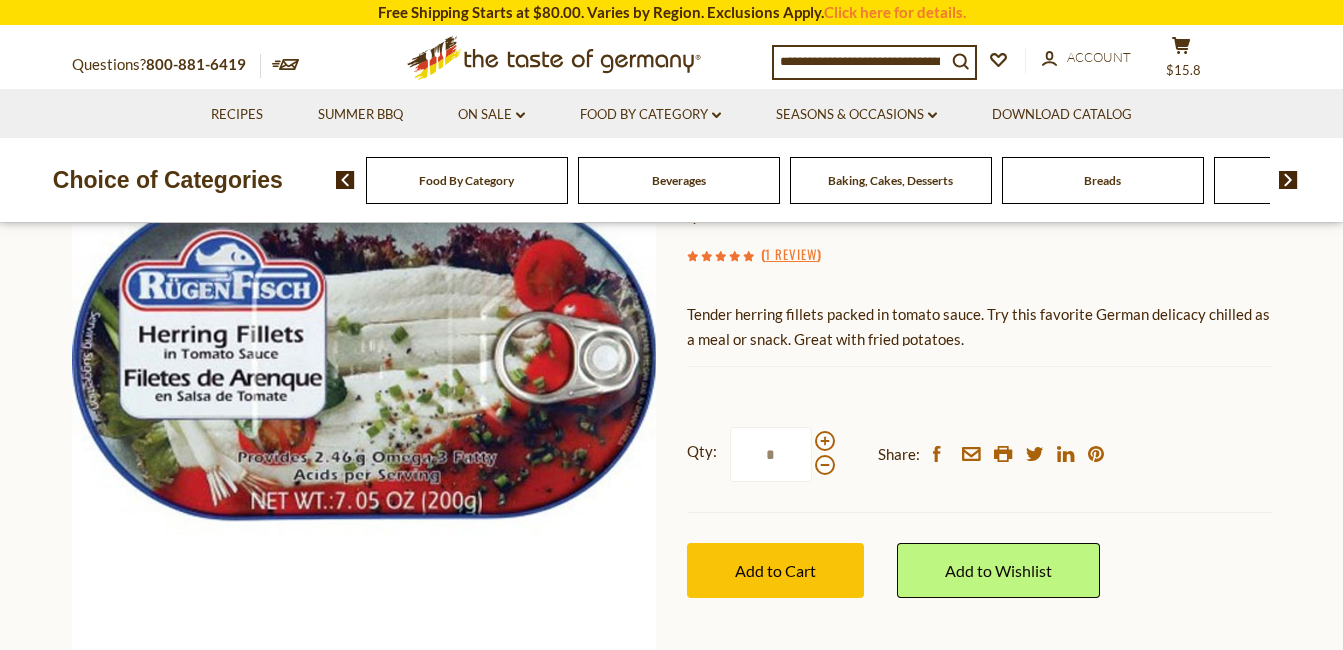 scroll, scrollTop: 300, scrollLeft: 0, axis: vertical 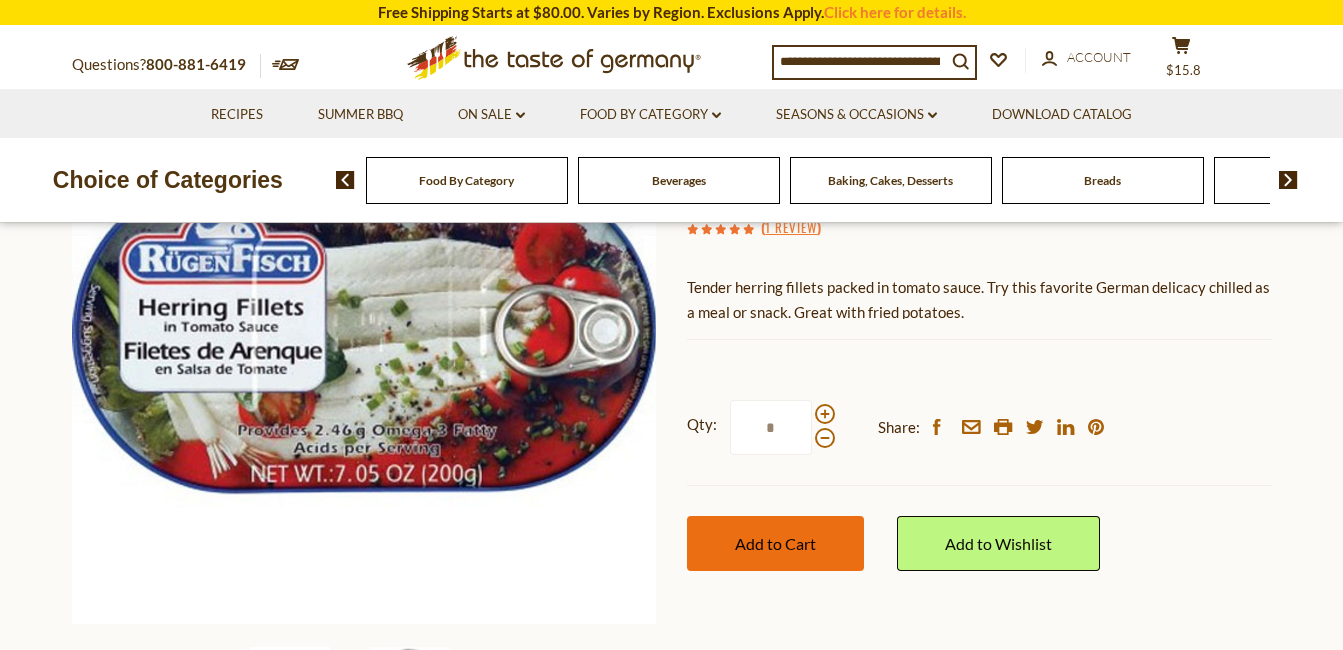 click on "Add to Cart" at bounding box center (775, 543) 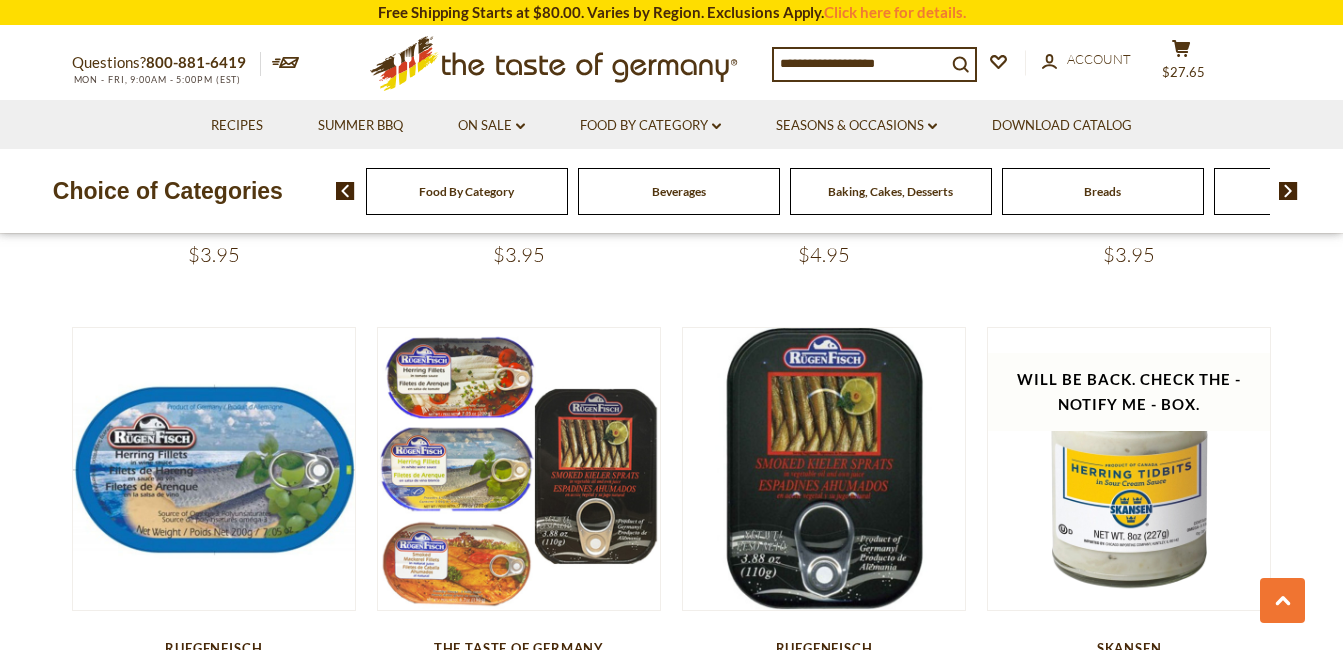 scroll, scrollTop: 2800, scrollLeft: 0, axis: vertical 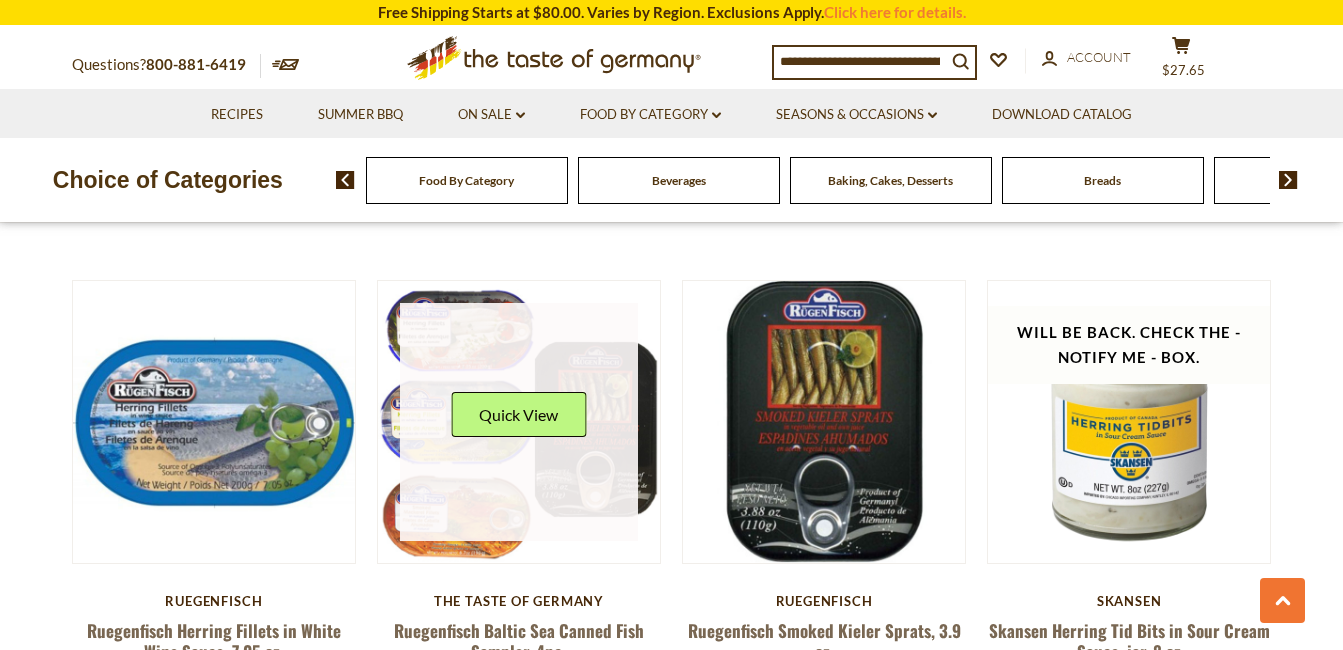 click at bounding box center [519, 422] 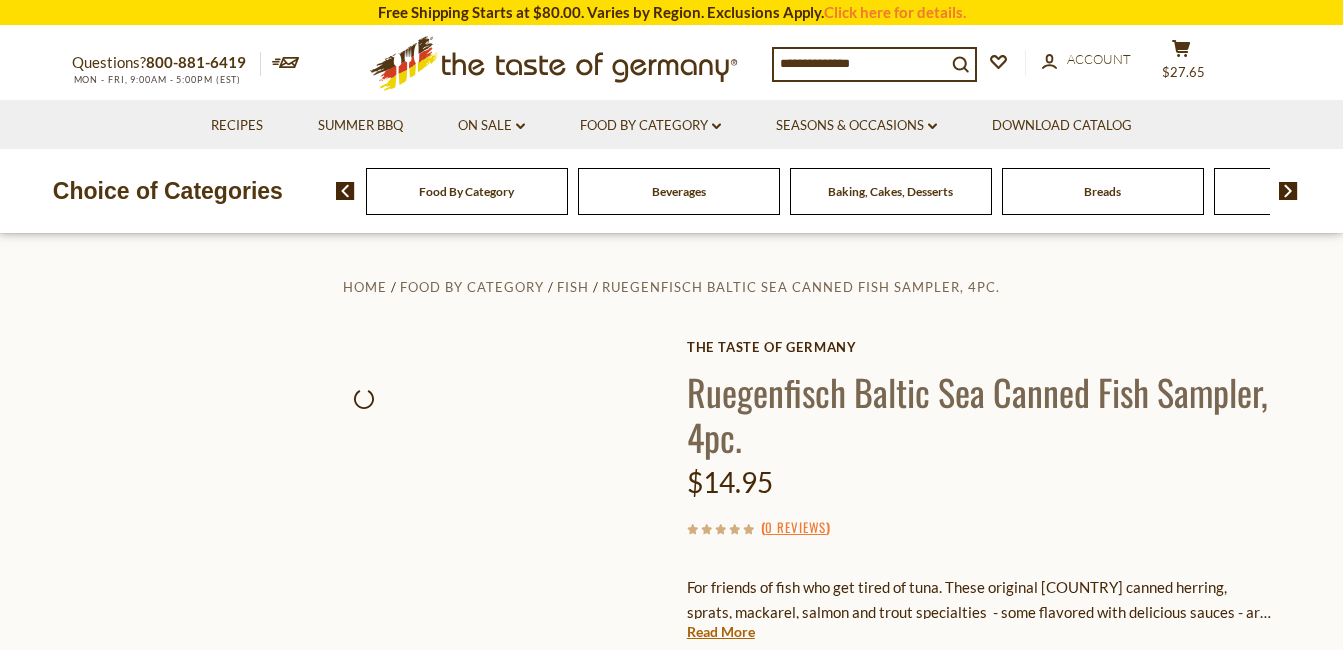 scroll, scrollTop: 0, scrollLeft: 0, axis: both 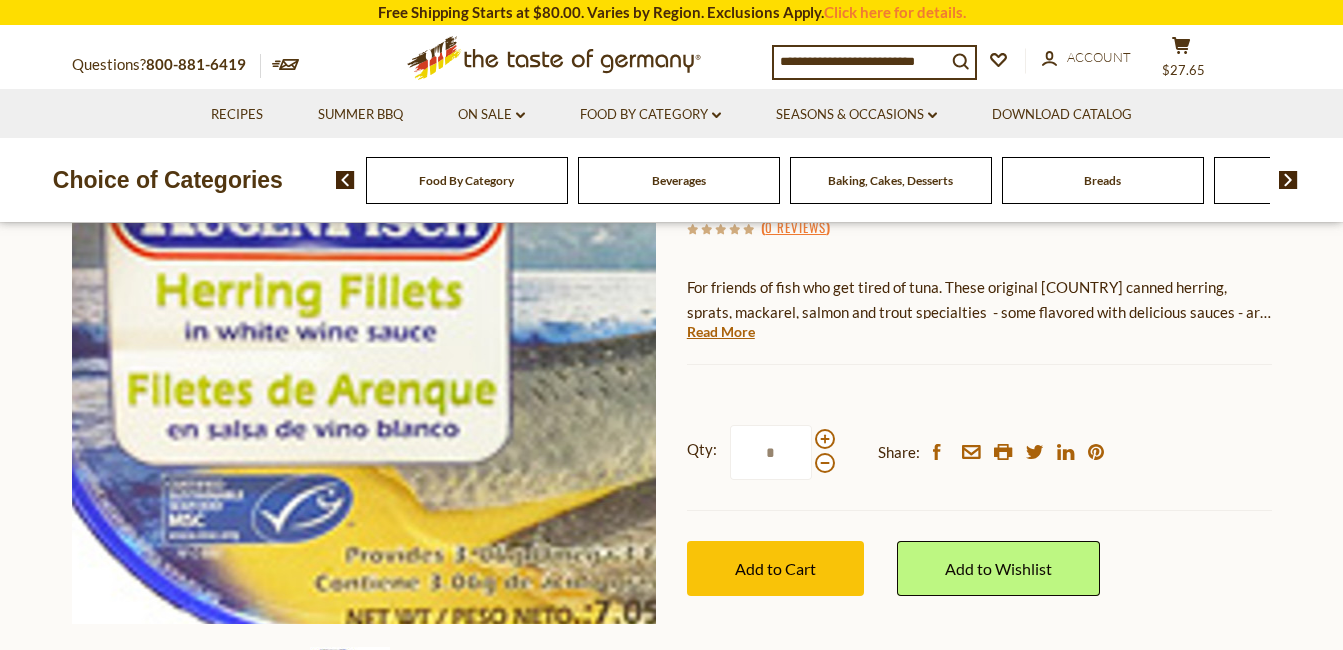 drag, startPoint x: 484, startPoint y: 327, endPoint x: 94, endPoint y: 313, distance: 390.2512 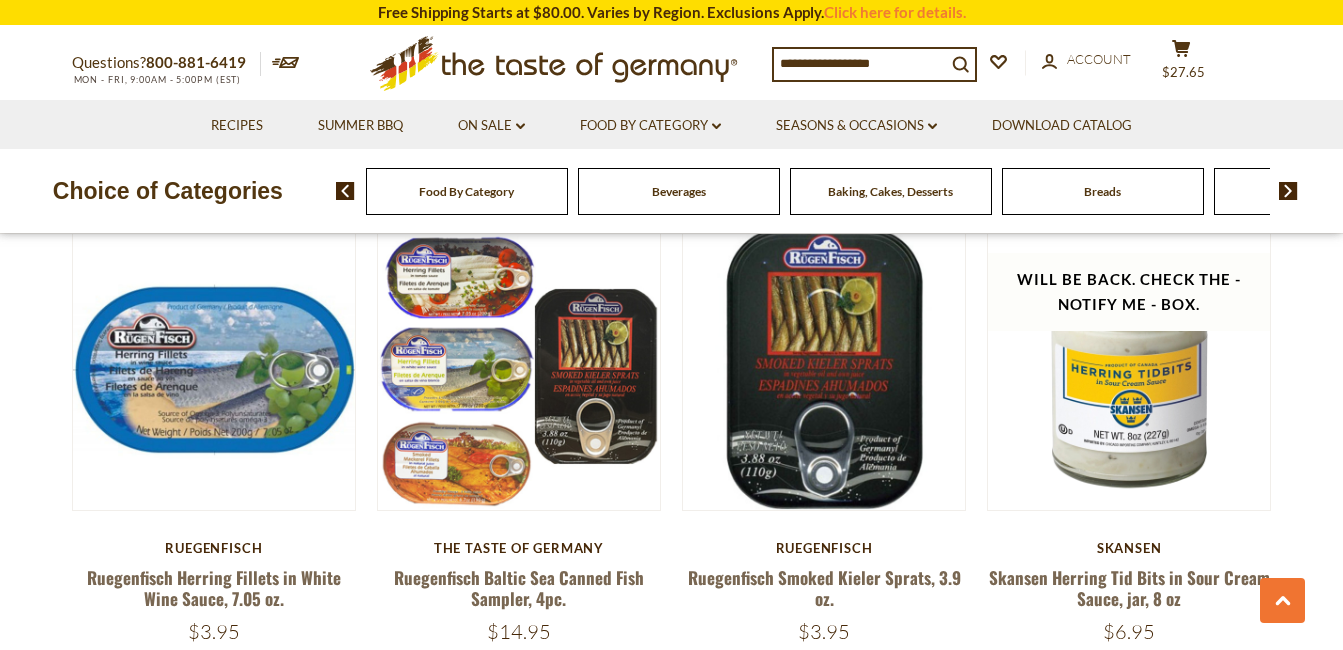 scroll, scrollTop: 2900, scrollLeft: 0, axis: vertical 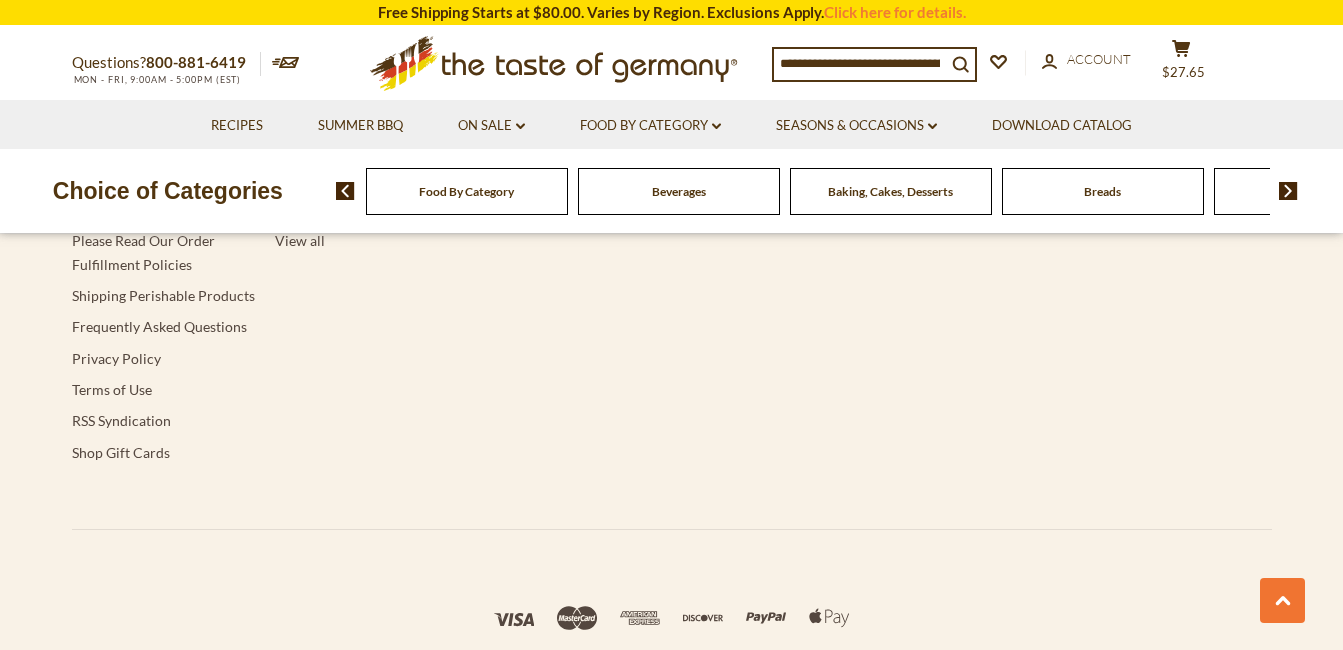 click at bounding box center (1288, 191) 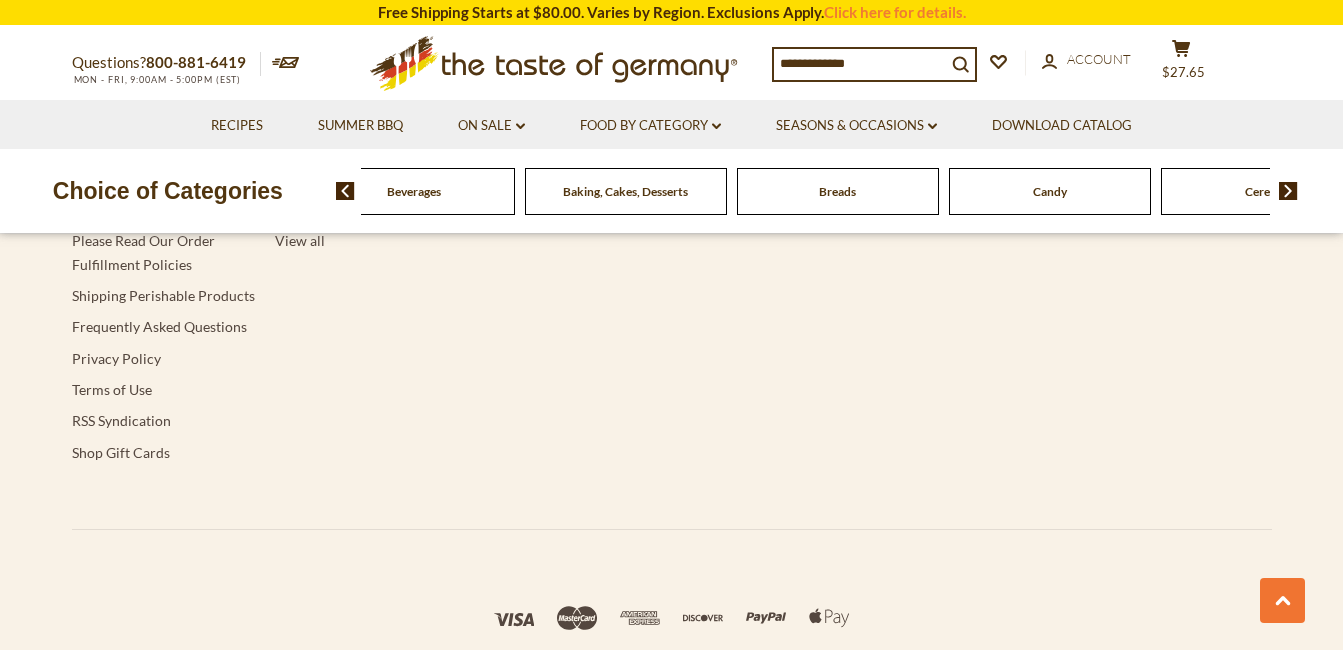 click at bounding box center (1288, 191) 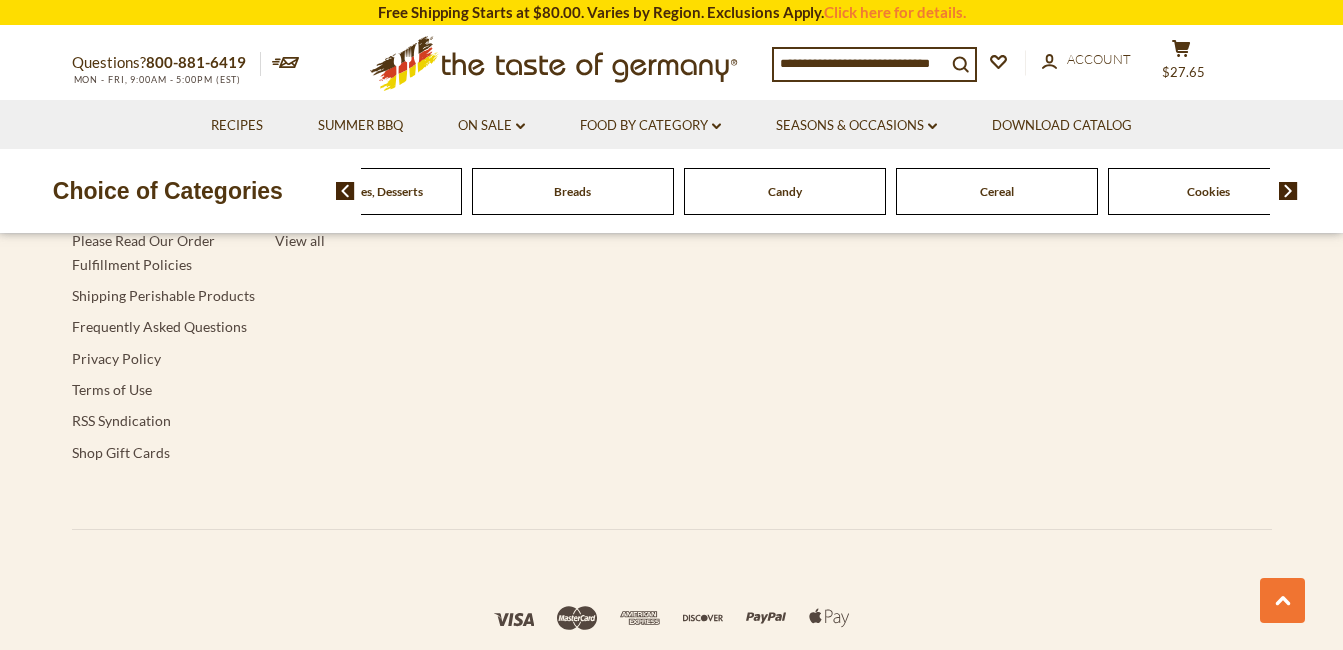 click at bounding box center (1288, 191) 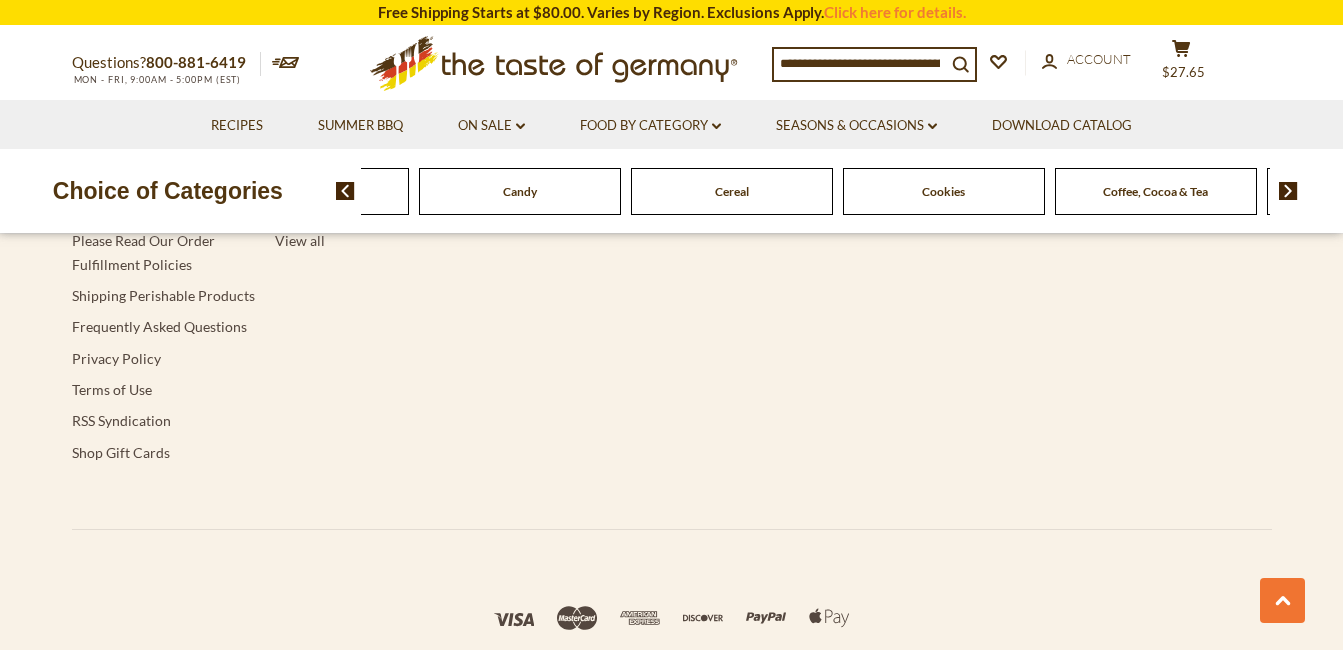 click at bounding box center [1288, 191] 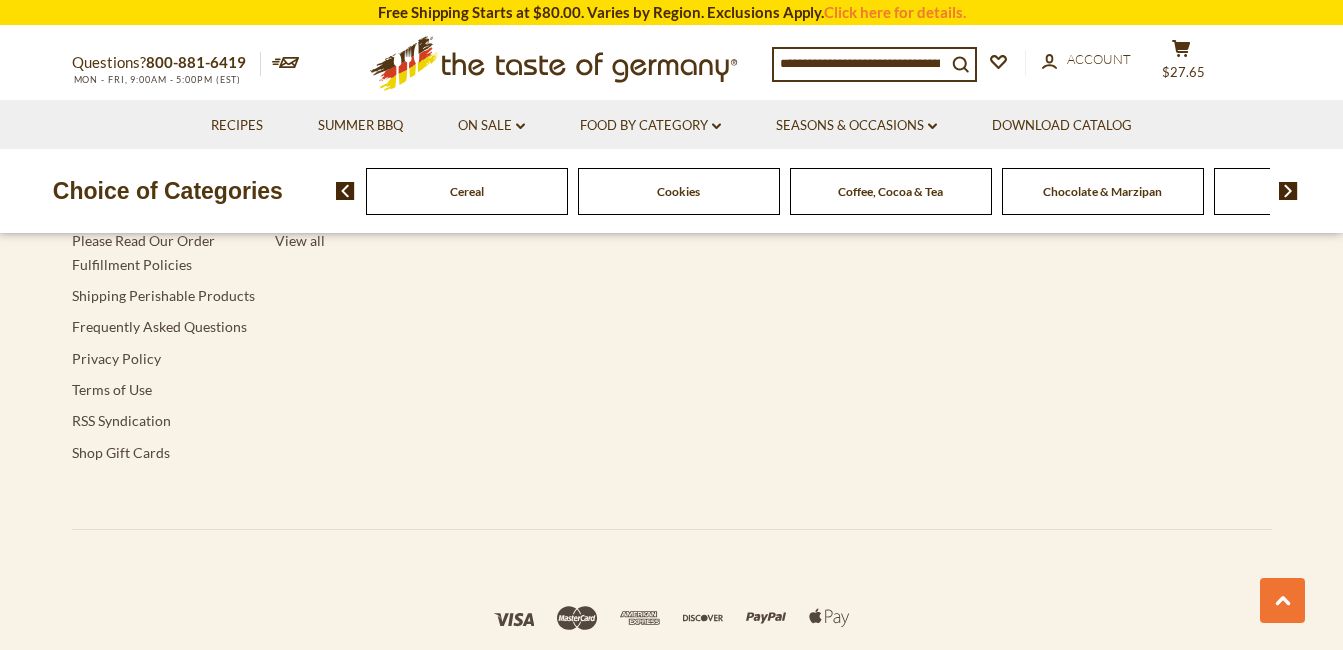 click at bounding box center (1288, 191) 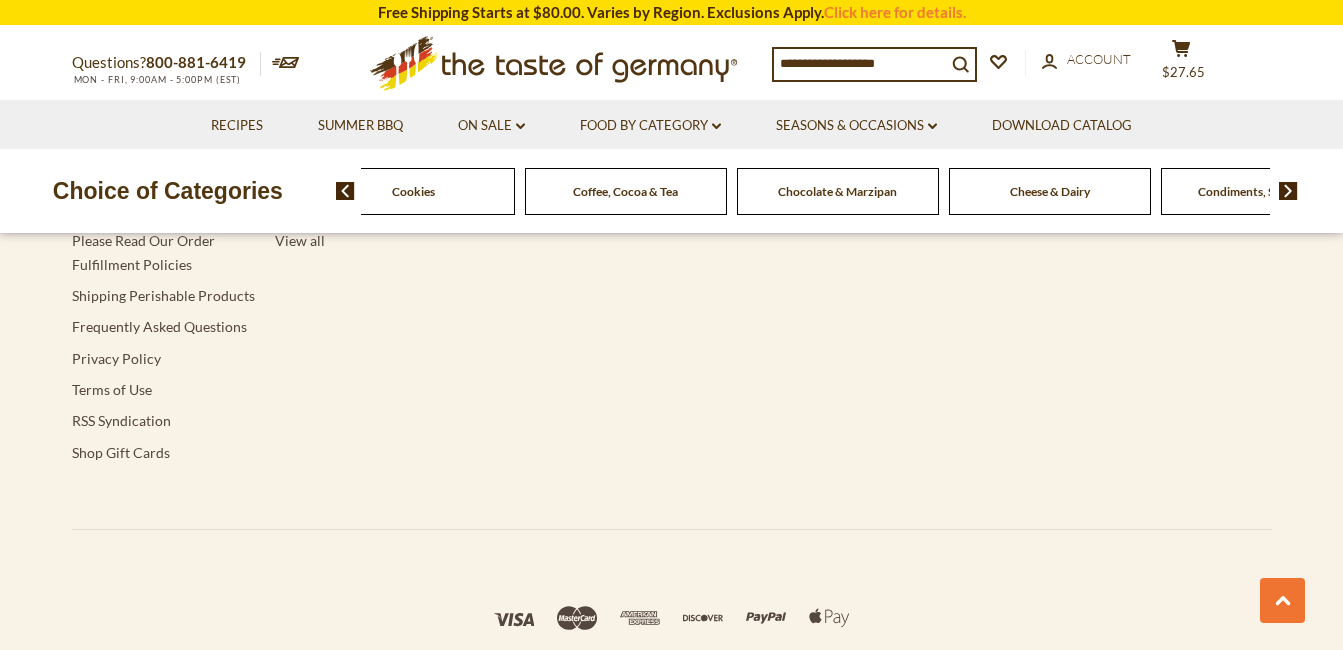 click at bounding box center (1288, 191) 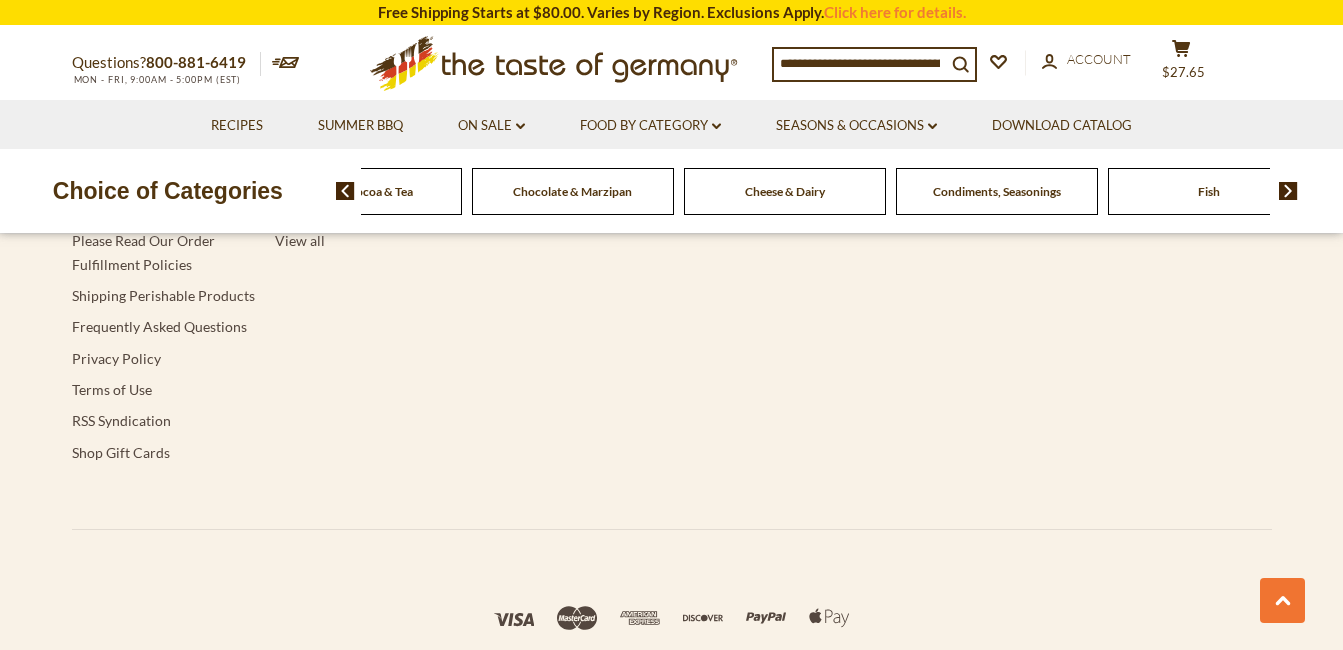 click at bounding box center (1288, 191) 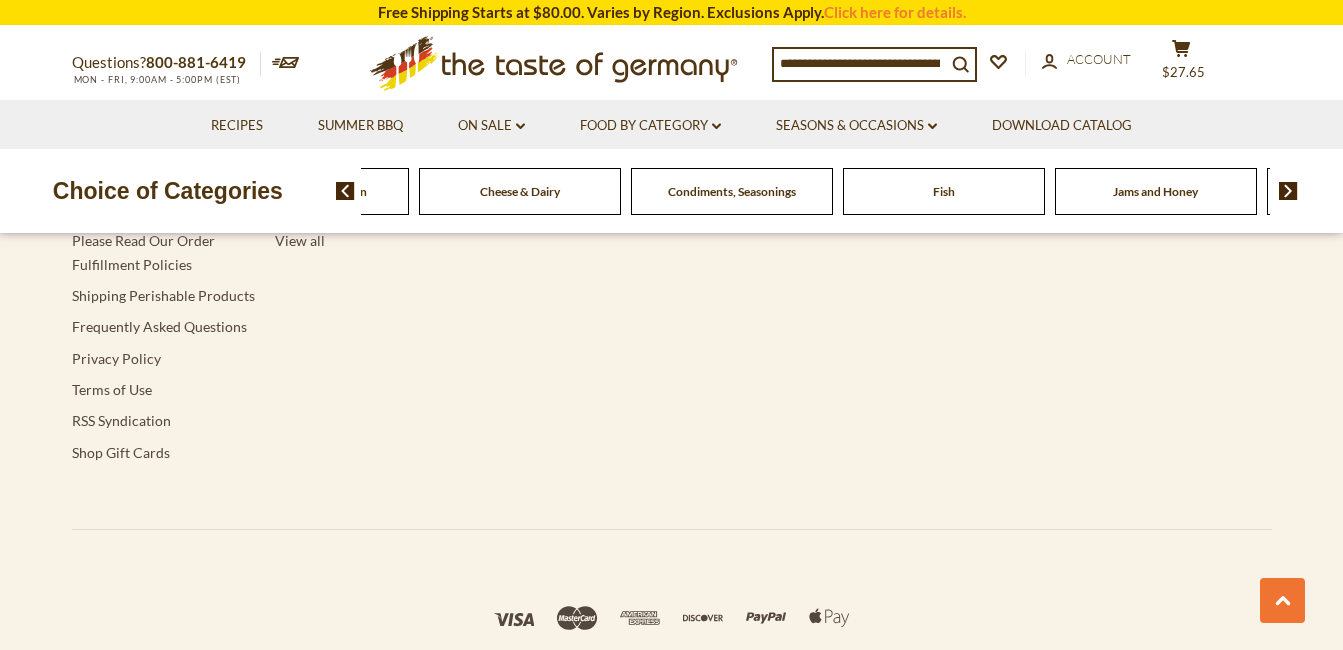 click on "Fish" at bounding box center (-1388, 191) 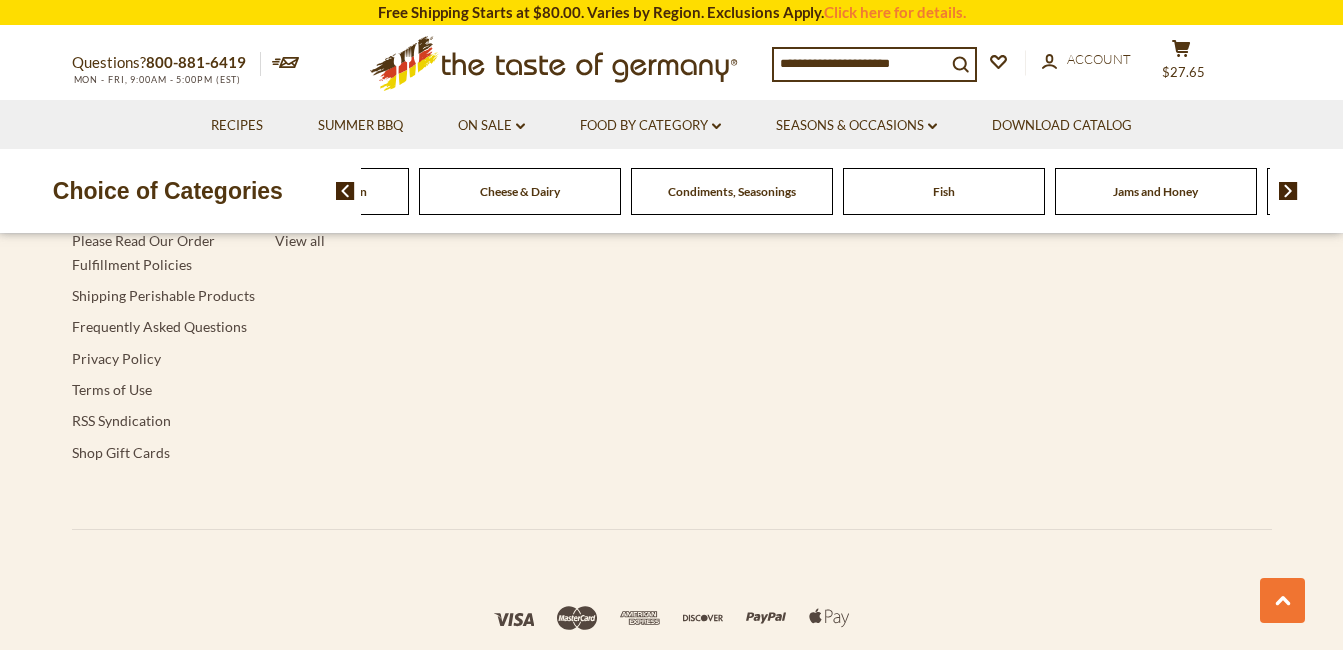 click on "Fish" at bounding box center [-1388, 191] 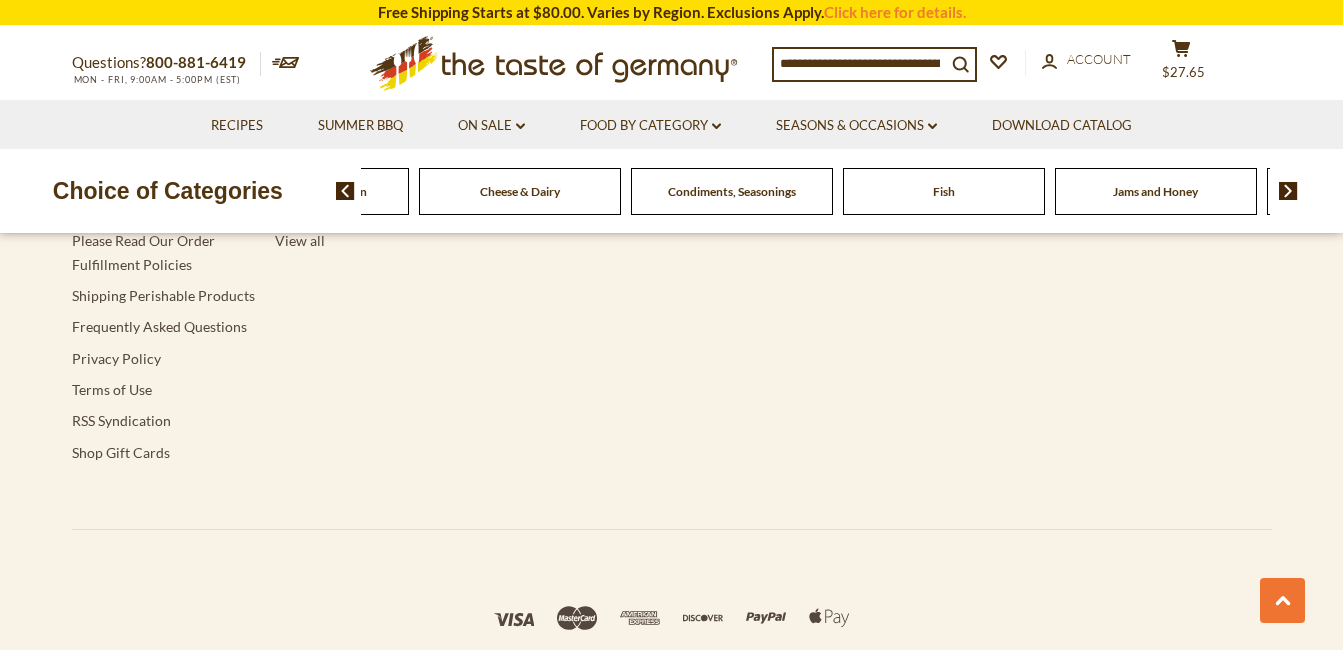 click on "Fish" at bounding box center [944, 191] 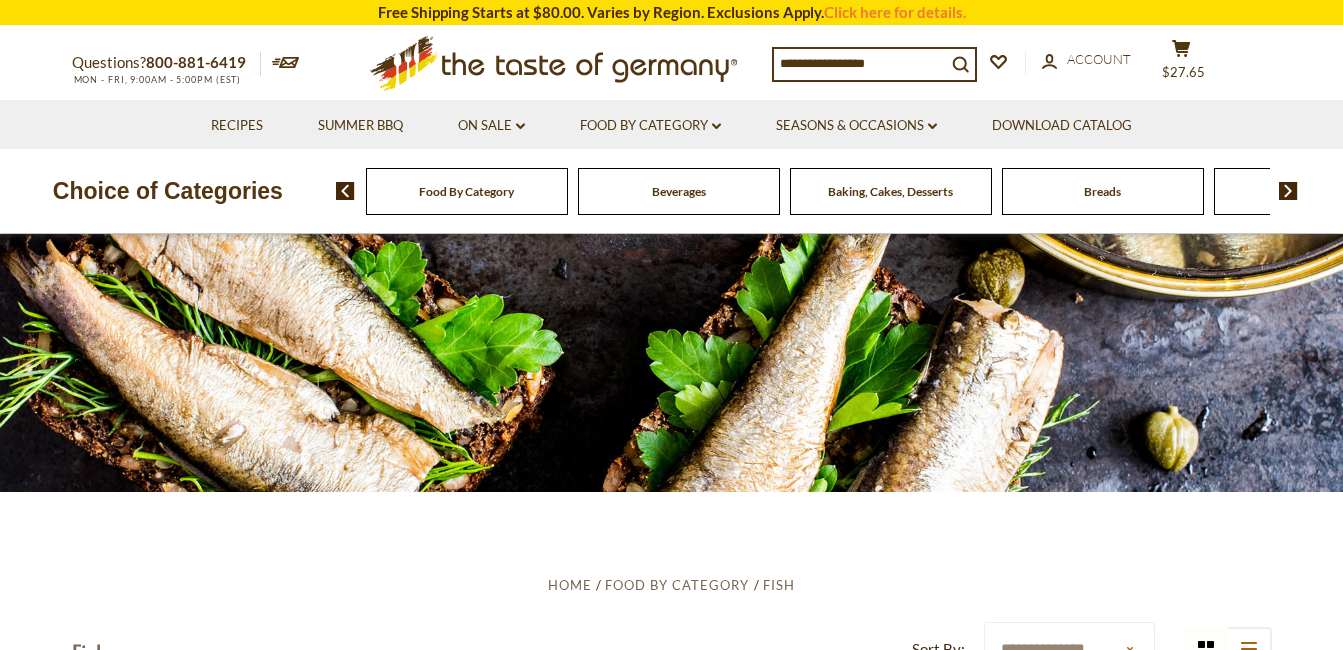 scroll, scrollTop: 0, scrollLeft: 0, axis: both 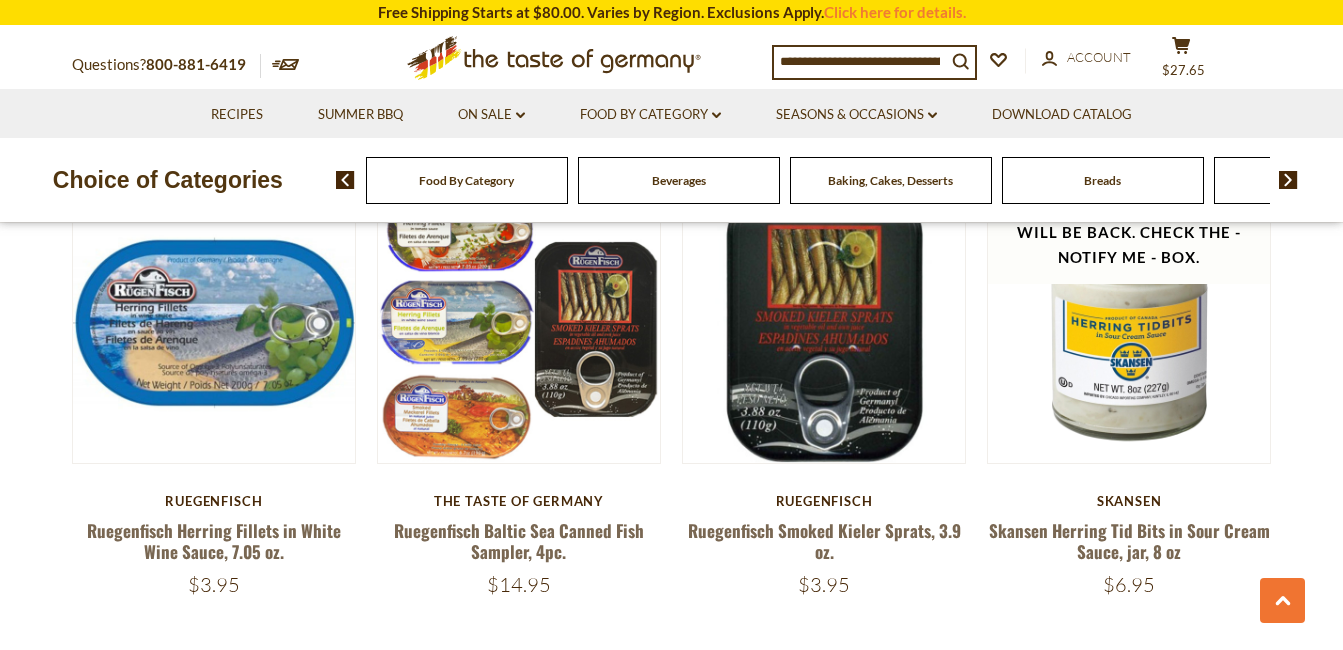 click on "Baking, Cakes, Desserts" at bounding box center (890, 180) 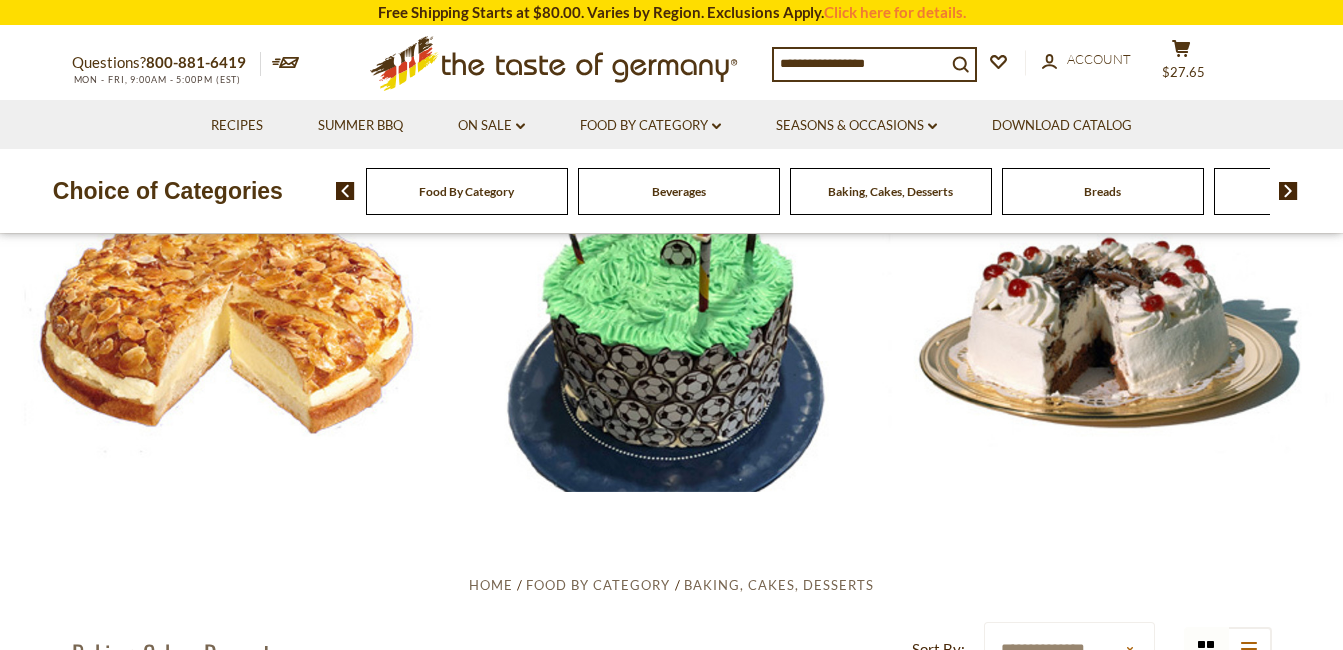 scroll, scrollTop: 0, scrollLeft: 0, axis: both 